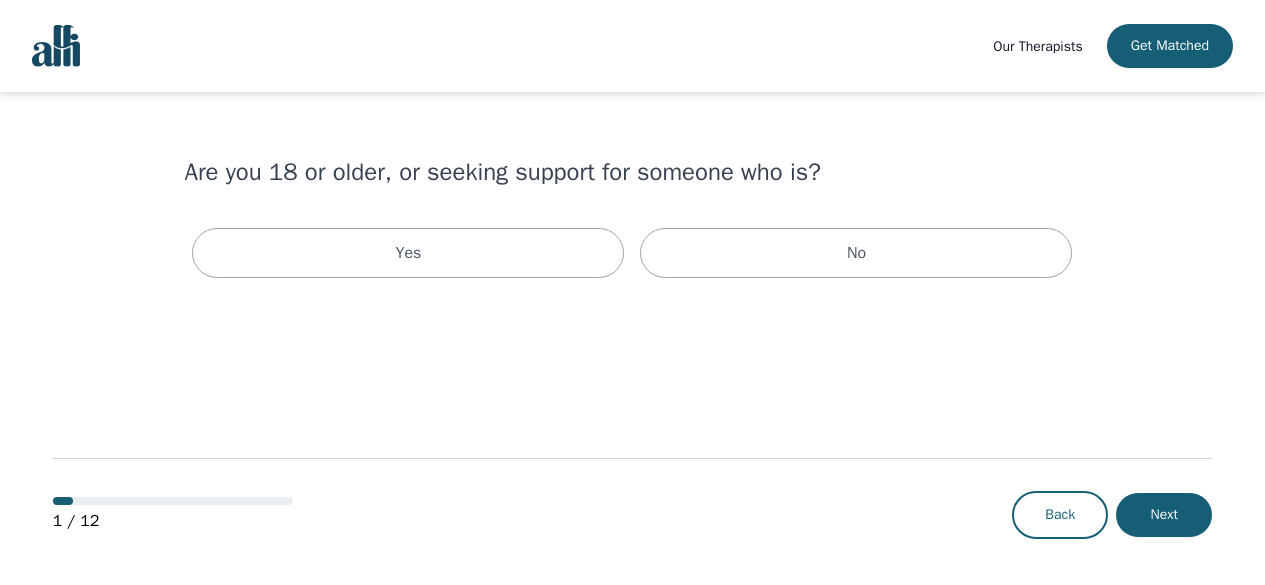 scroll, scrollTop: 0, scrollLeft: 0, axis: both 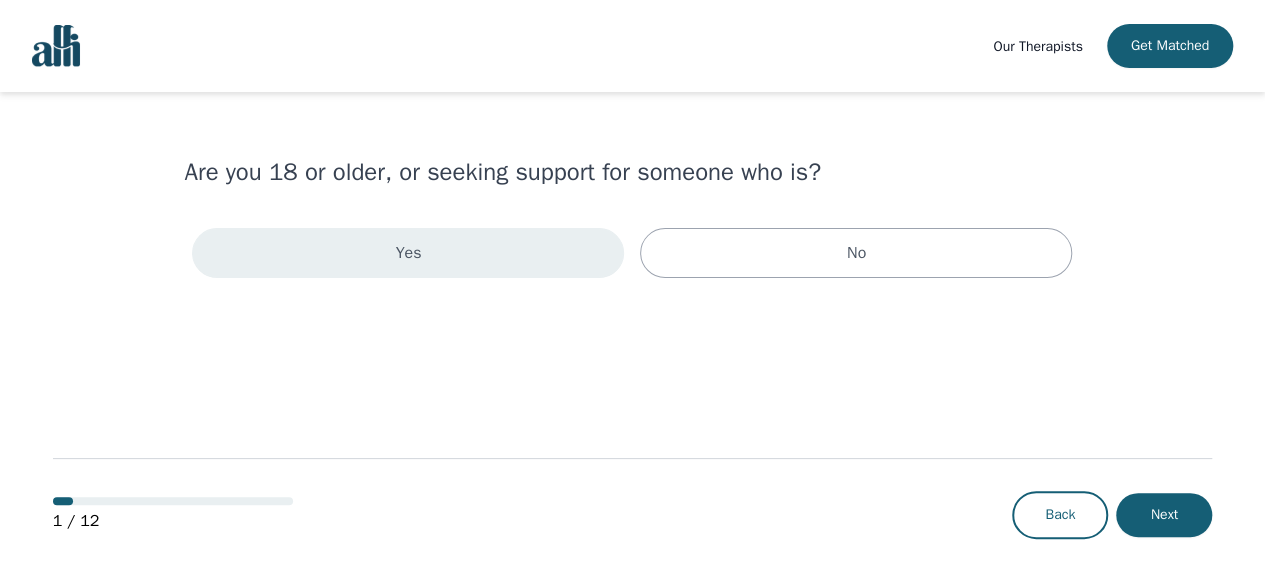 click on "Yes" at bounding box center (408, 253) 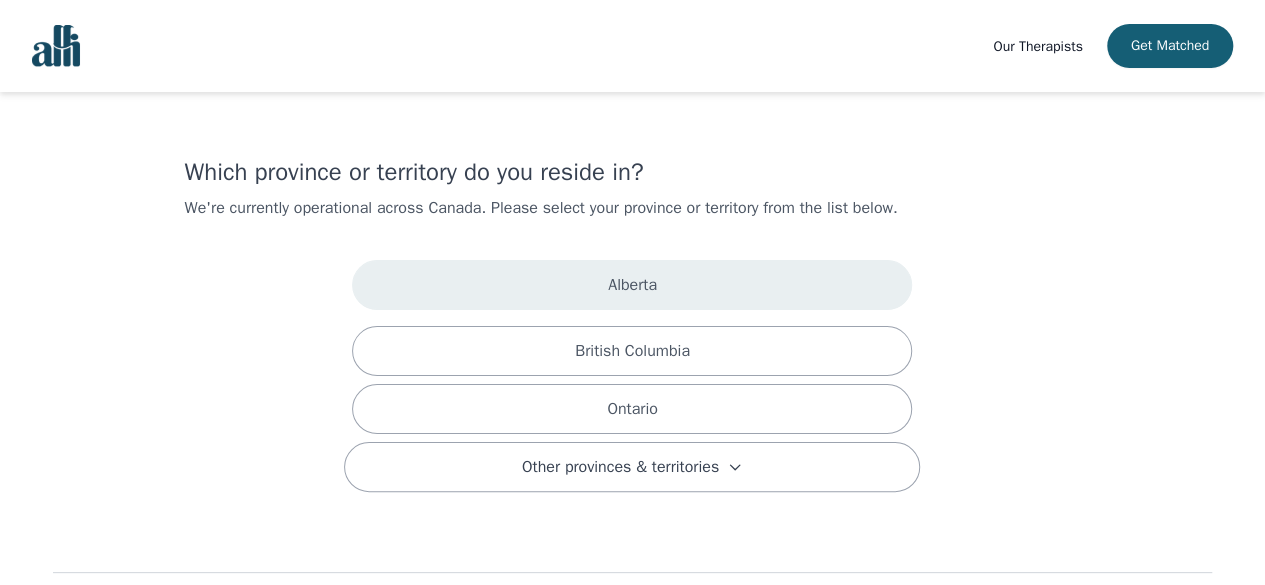 click on "Alberta" at bounding box center [632, 285] 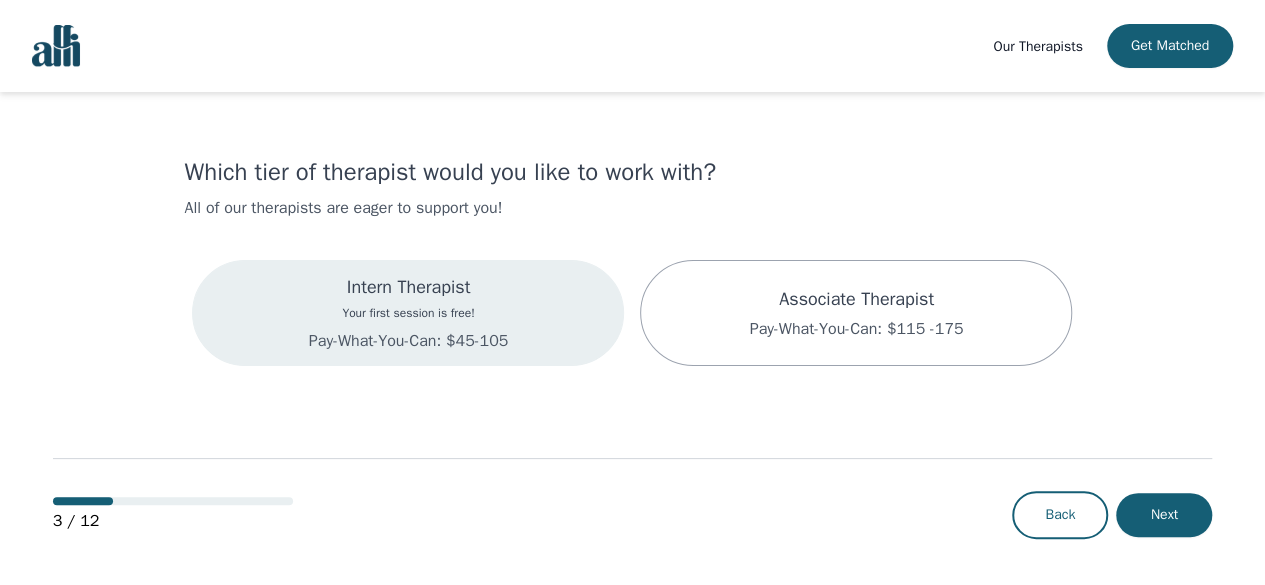 click on "Your first session is free!" at bounding box center (408, 313) 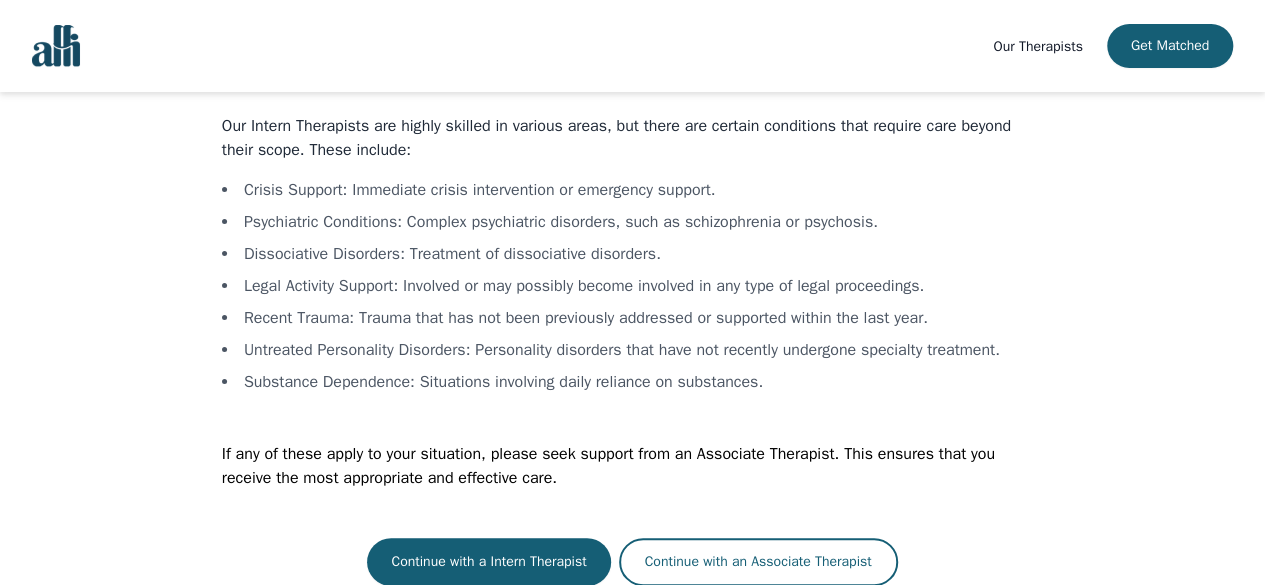 scroll, scrollTop: 102, scrollLeft: 0, axis: vertical 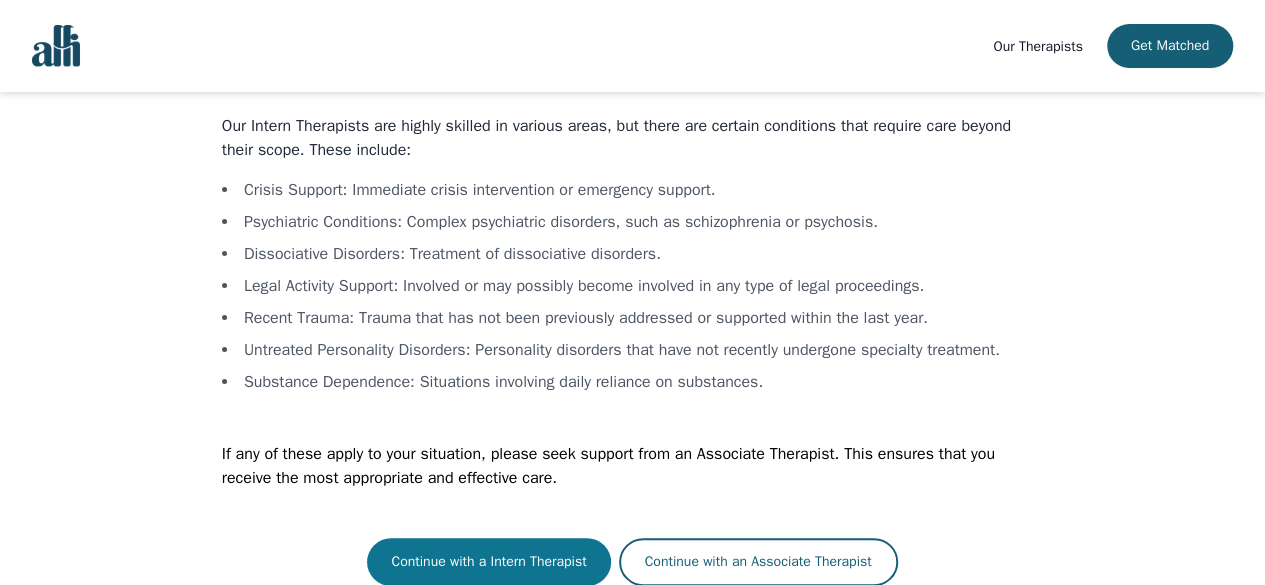 click on "Continue with a Intern Therapist" at bounding box center (488, 562) 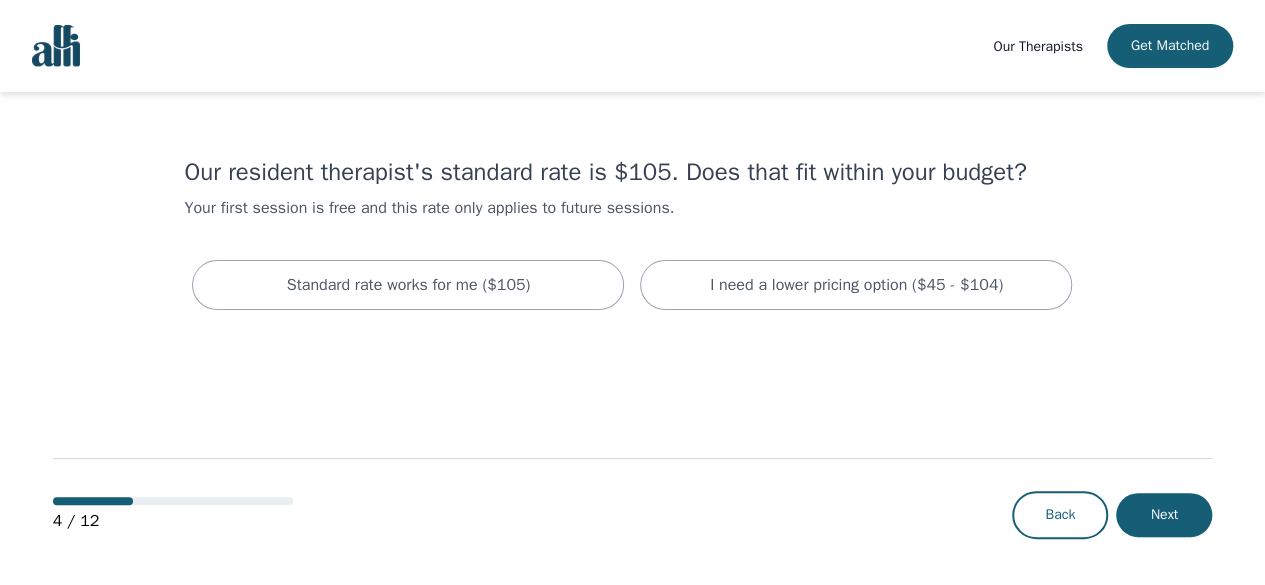 scroll, scrollTop: 2, scrollLeft: 0, axis: vertical 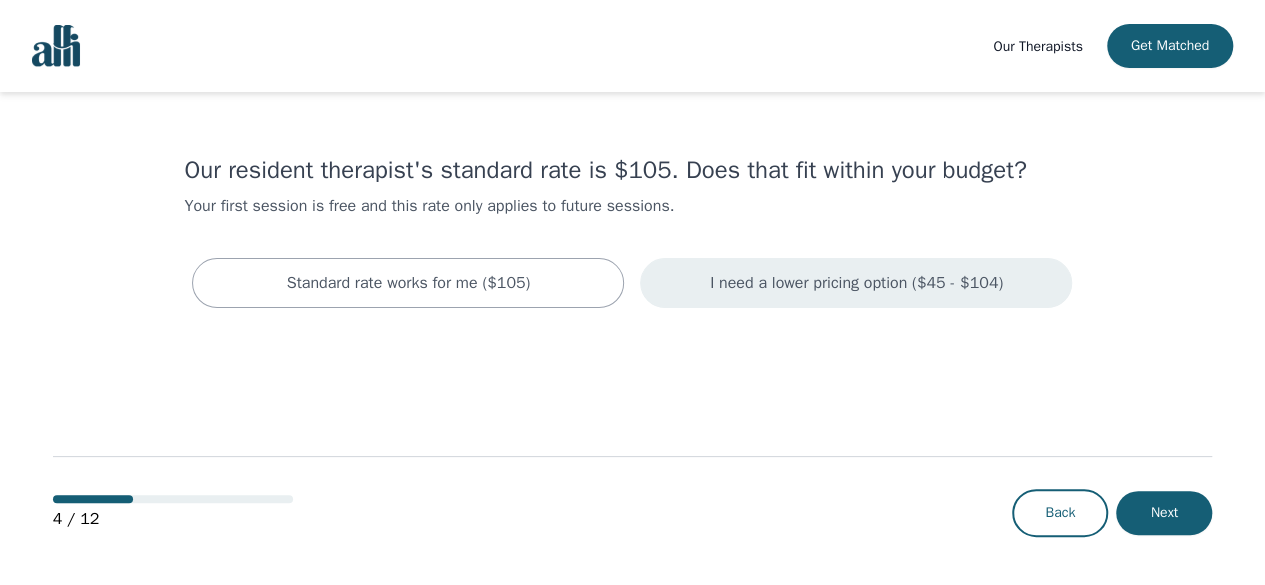 click on "I need a lower pricing option ($45 - $104)" at bounding box center (409, 283) 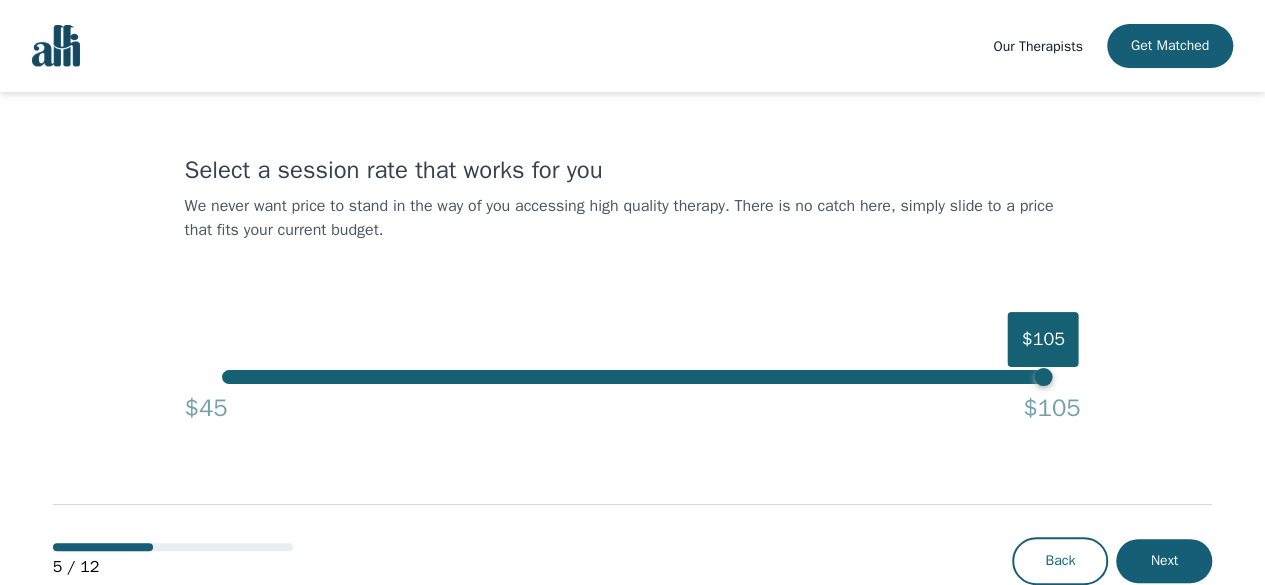 scroll, scrollTop: 0, scrollLeft: 0, axis: both 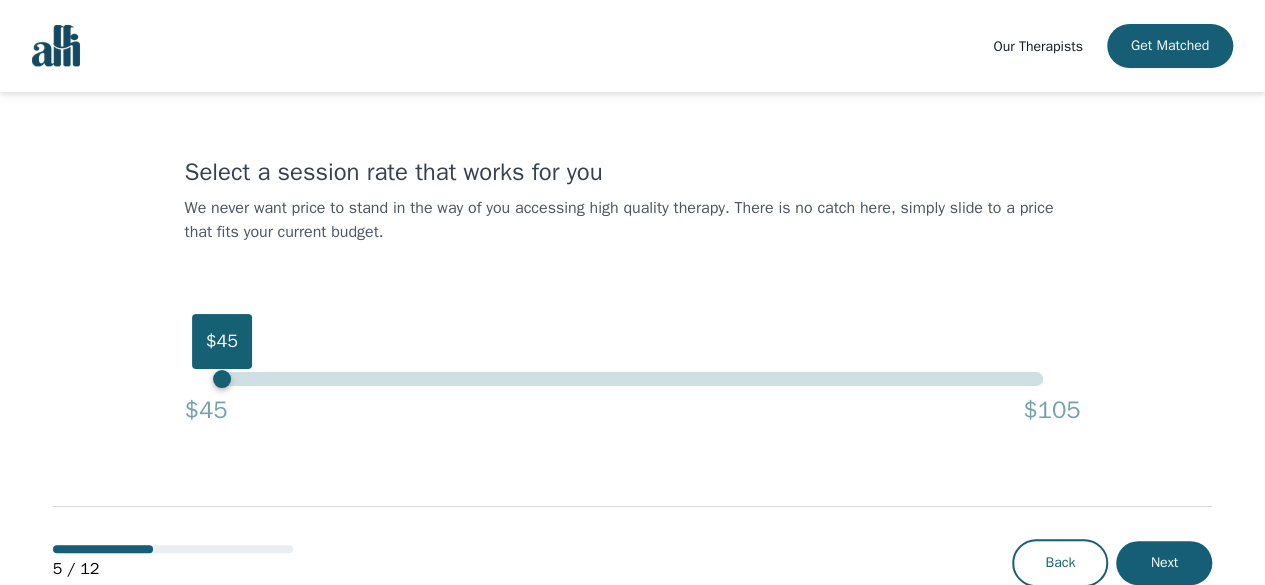 drag, startPoint x: 1042, startPoint y: 381, endPoint x: 150, endPoint y: 304, distance: 895.31726 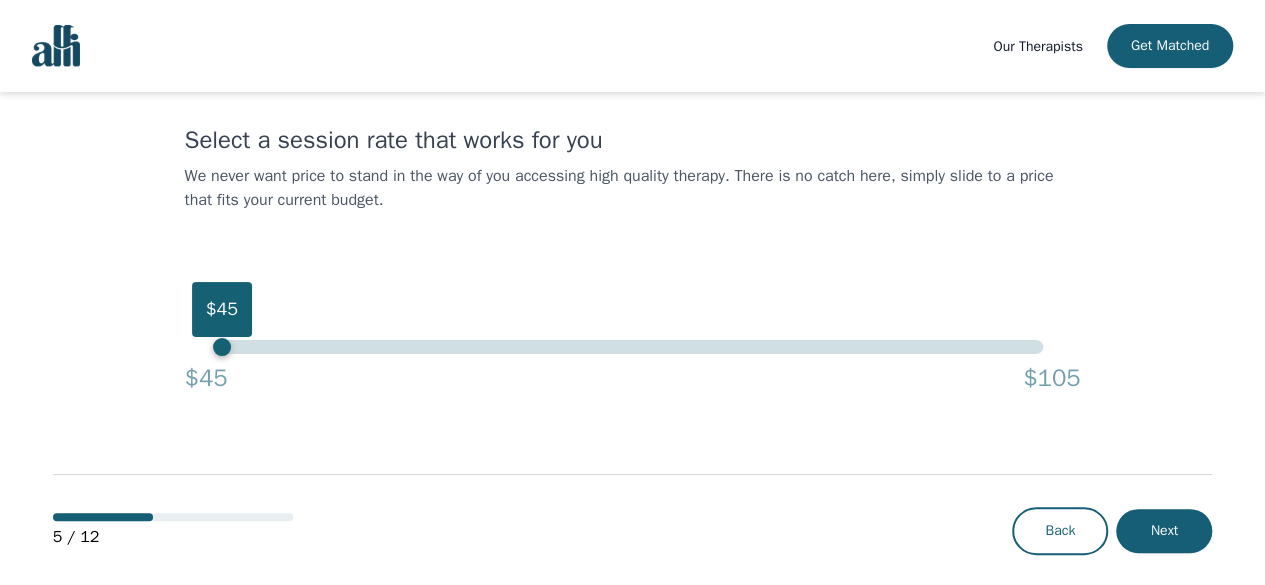 scroll, scrollTop: 50, scrollLeft: 0, axis: vertical 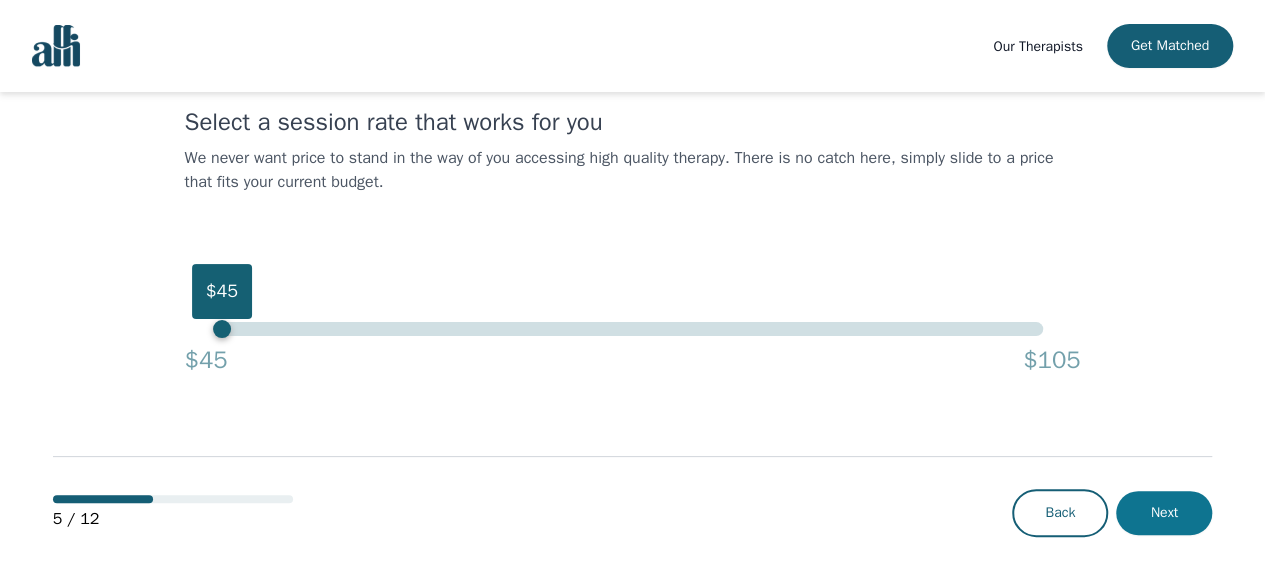 click on "Next" at bounding box center [1164, 513] 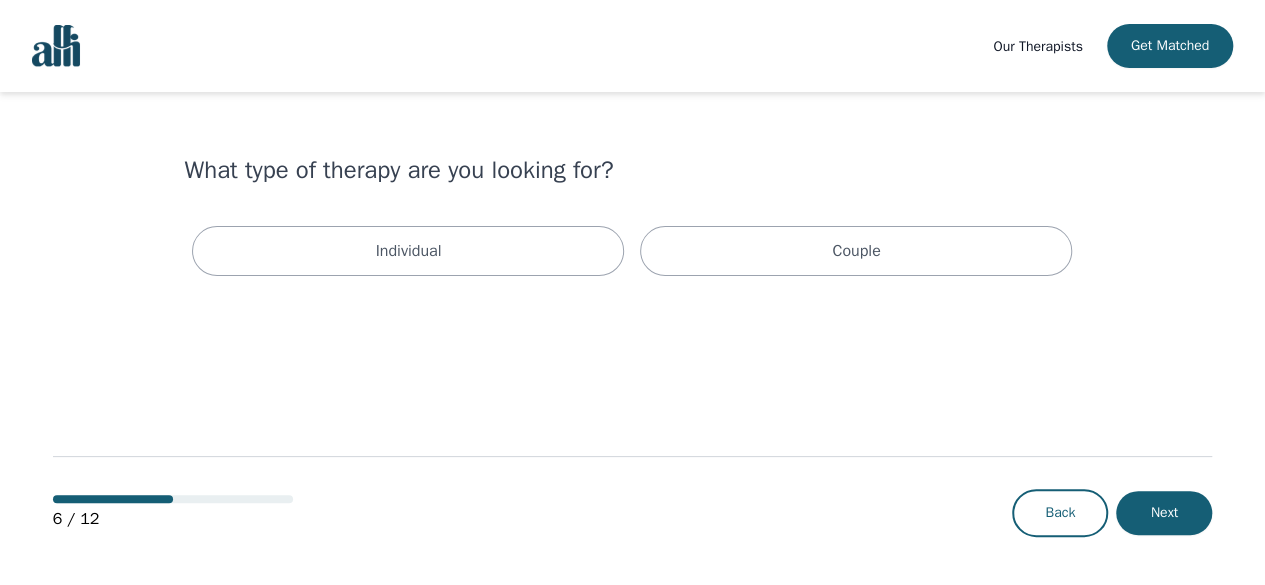 scroll, scrollTop: 0, scrollLeft: 0, axis: both 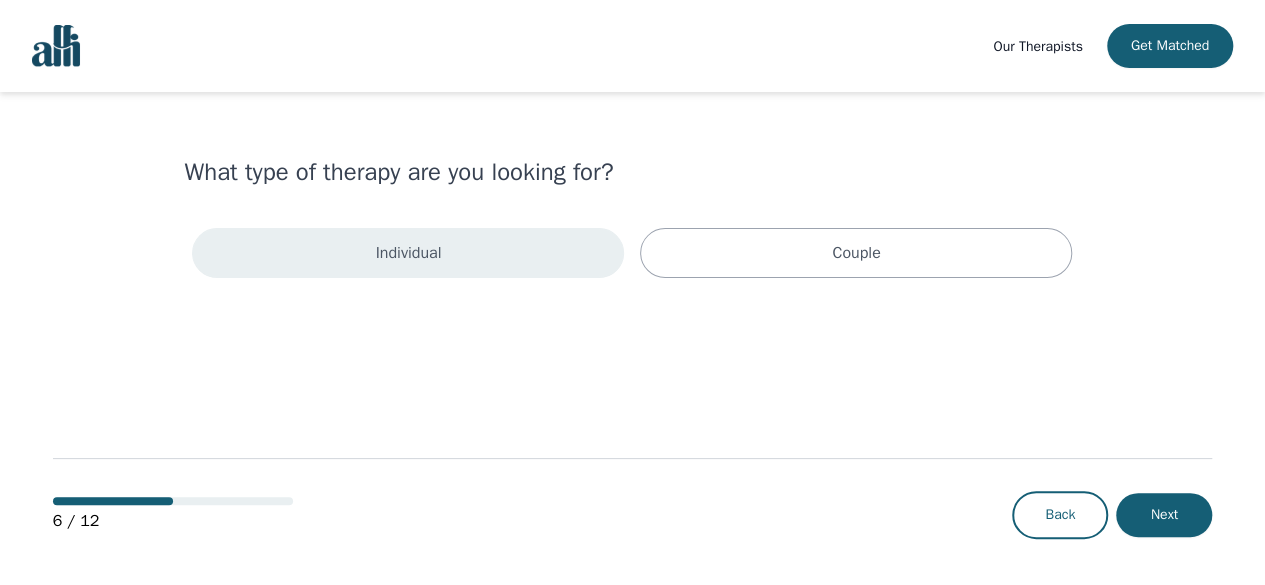 click on "Individual" at bounding box center (408, 253) 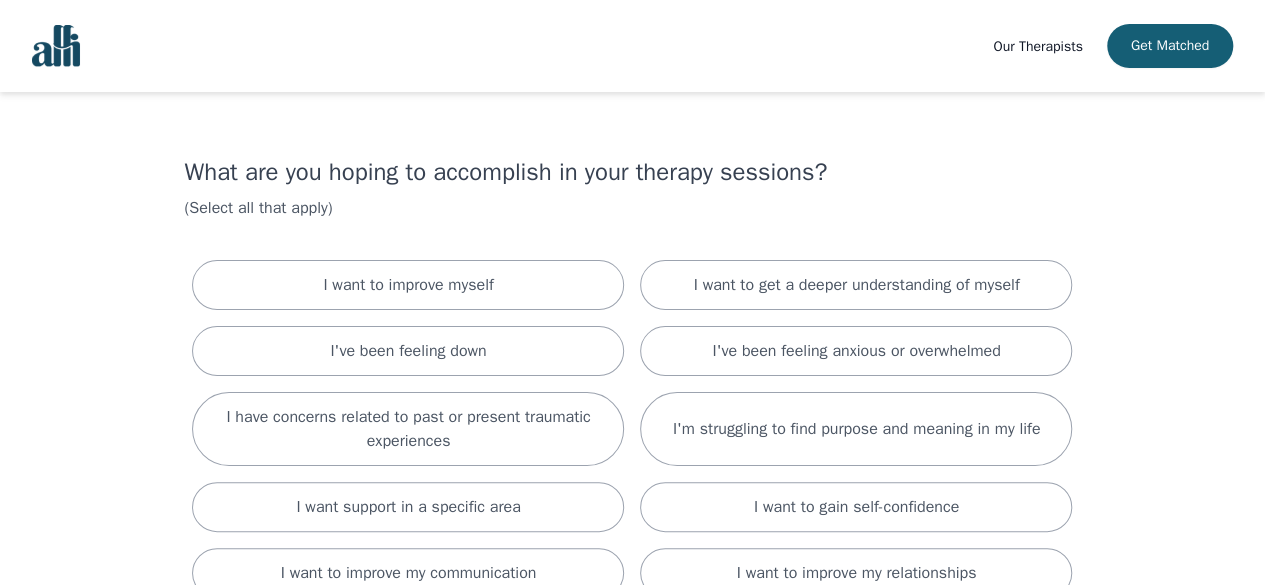scroll, scrollTop: 100, scrollLeft: 0, axis: vertical 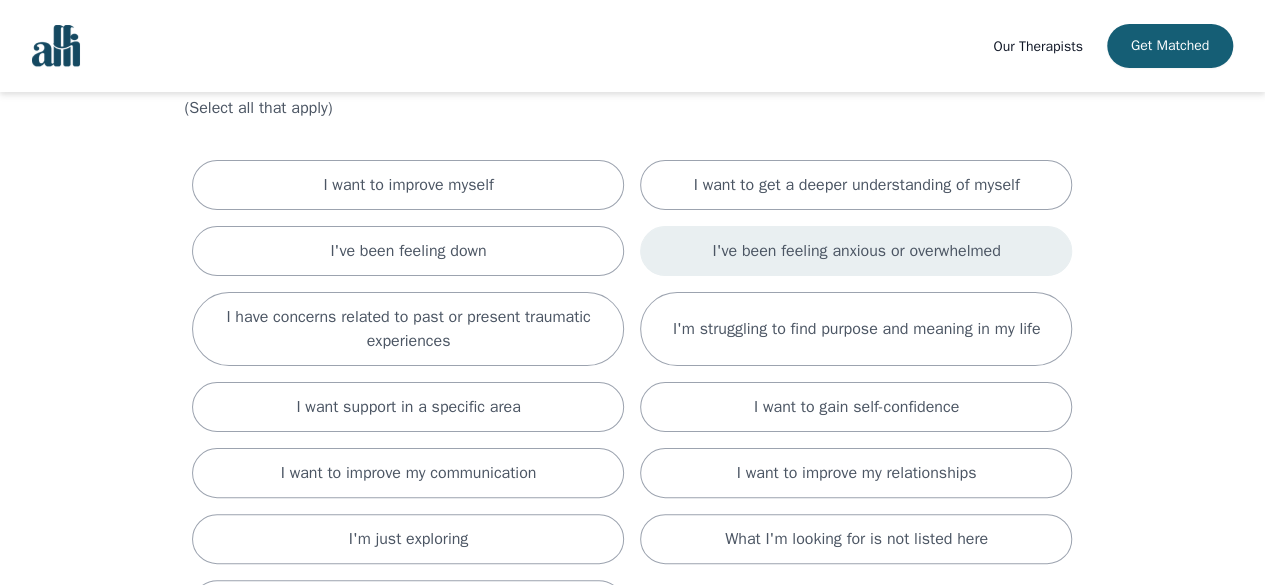 click on "I've been feeling anxious or overwhelmed" at bounding box center (408, 185) 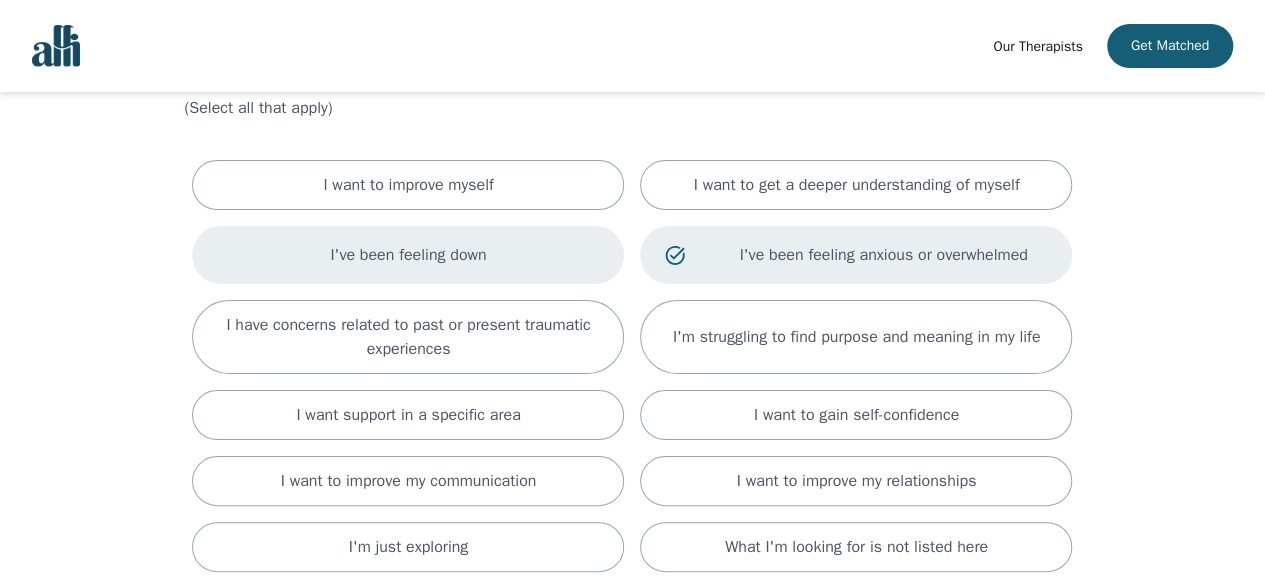 click on "I've been feeling down" at bounding box center [408, 255] 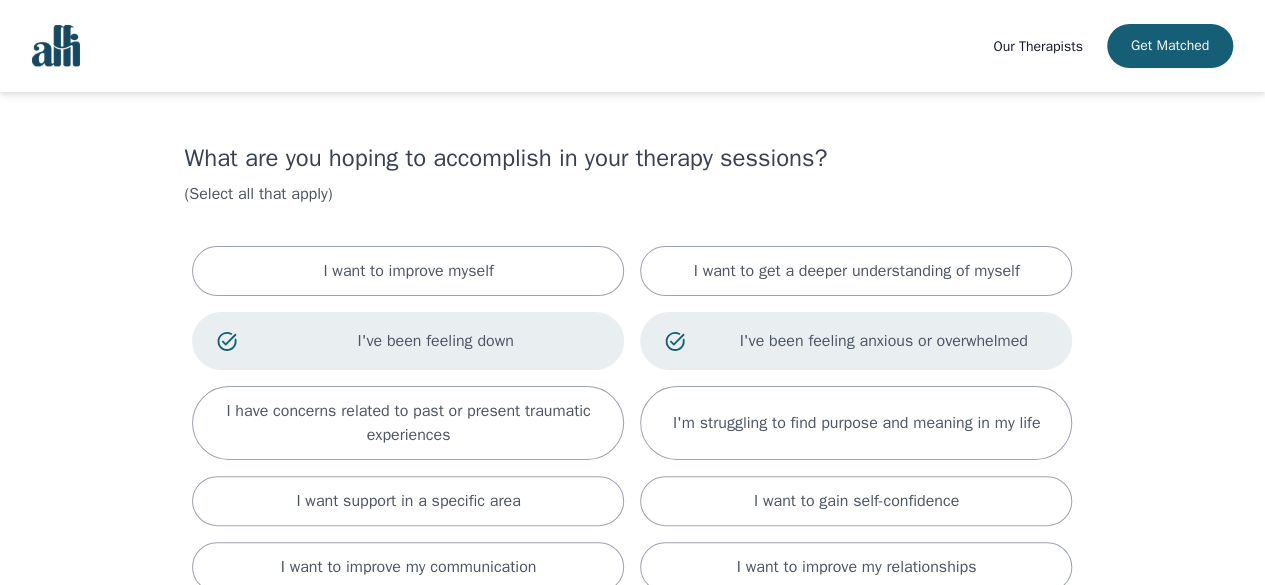 scroll, scrollTop: 0, scrollLeft: 0, axis: both 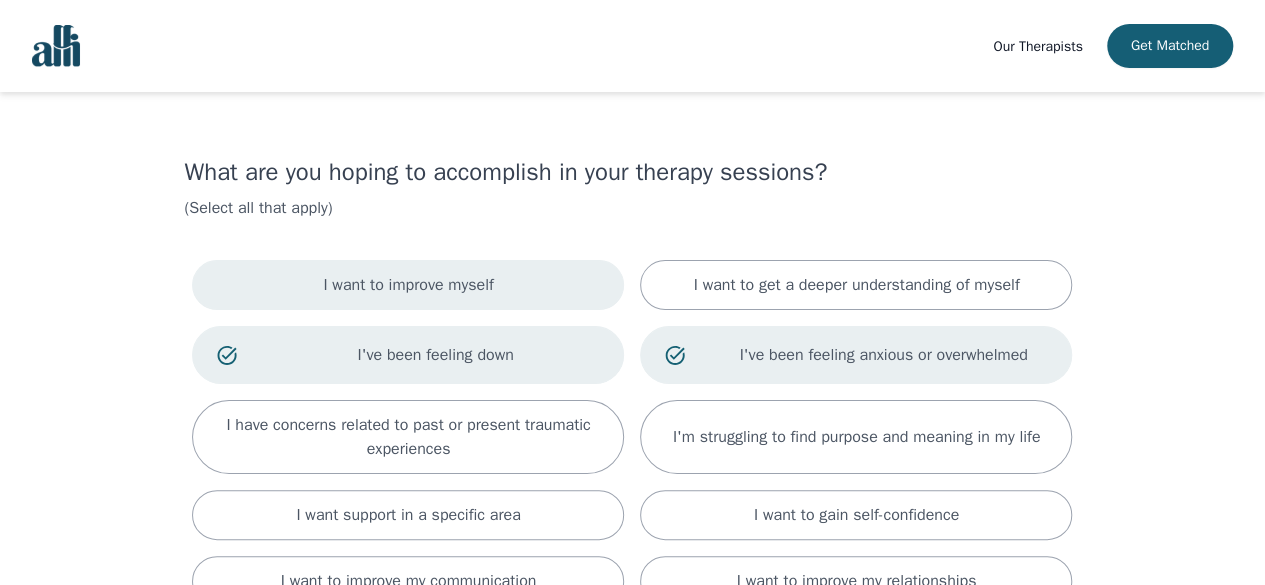 click on "I want to improve myself" at bounding box center [408, 285] 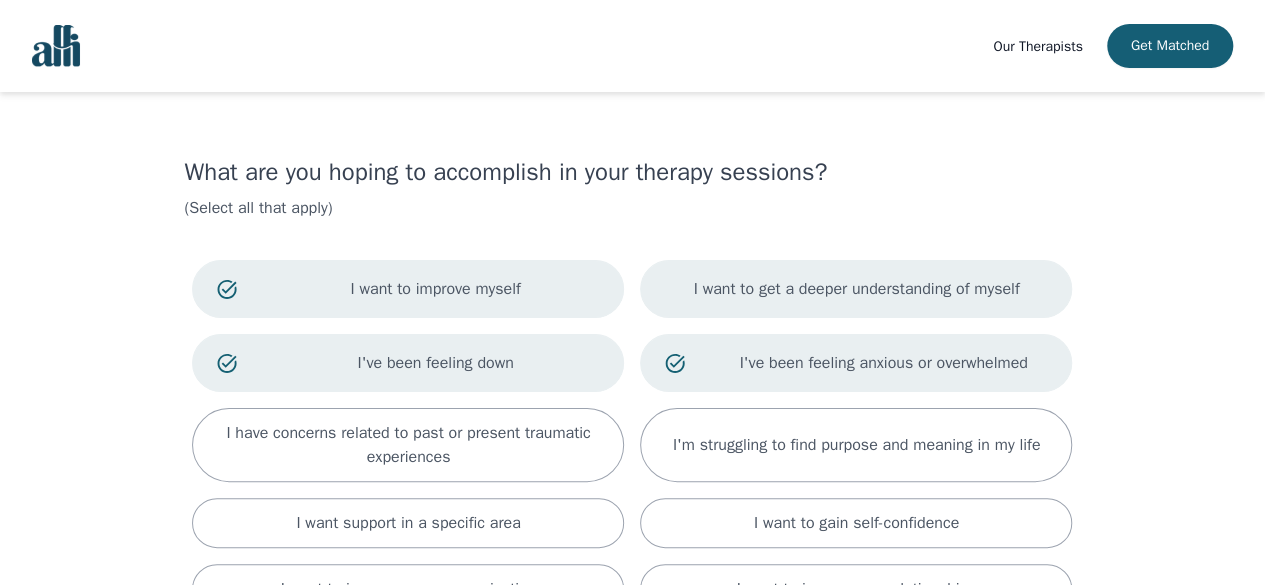 click on "I want to get a deeper understanding of myself" at bounding box center (857, 289) 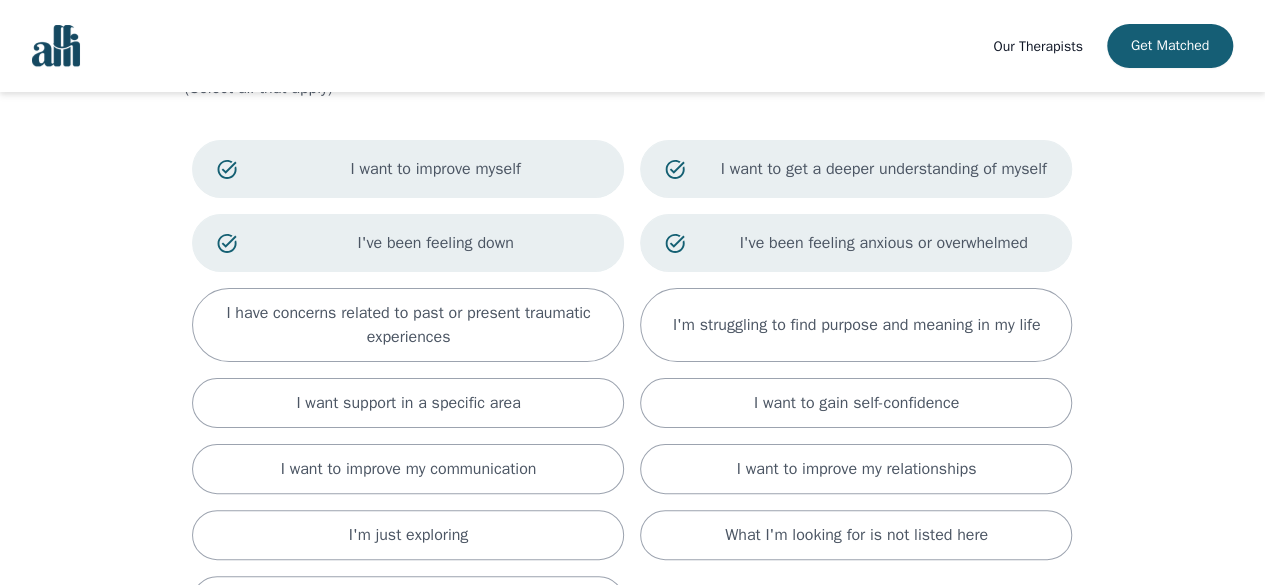 scroll, scrollTop: 200, scrollLeft: 0, axis: vertical 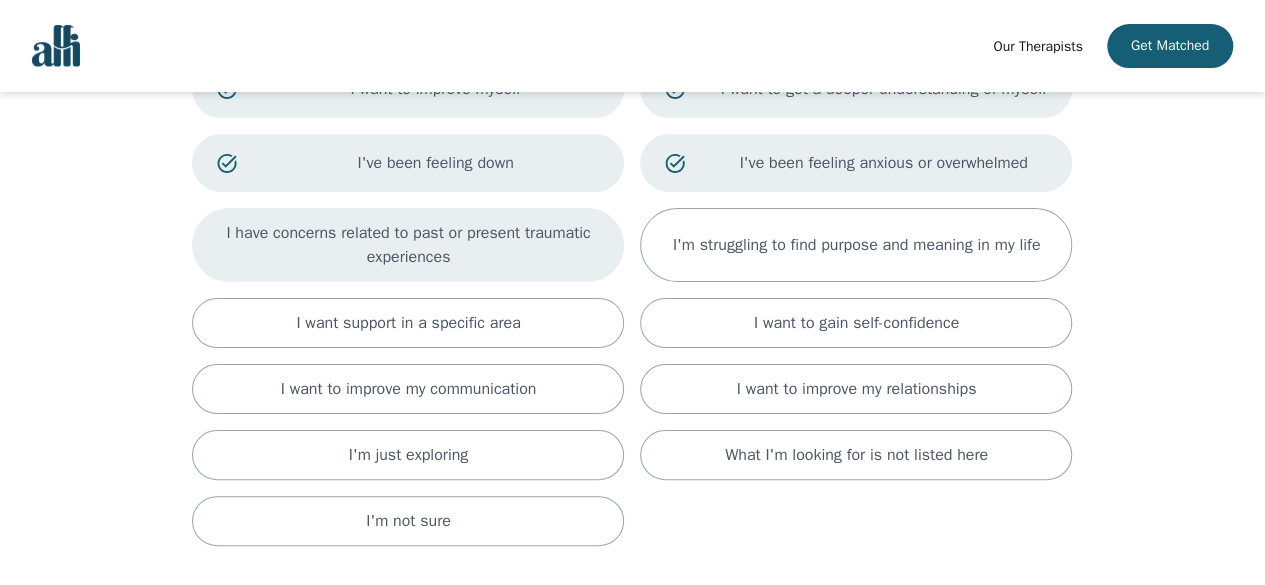 click on "I have concerns related to past or present traumatic experiences" at bounding box center [408, 245] 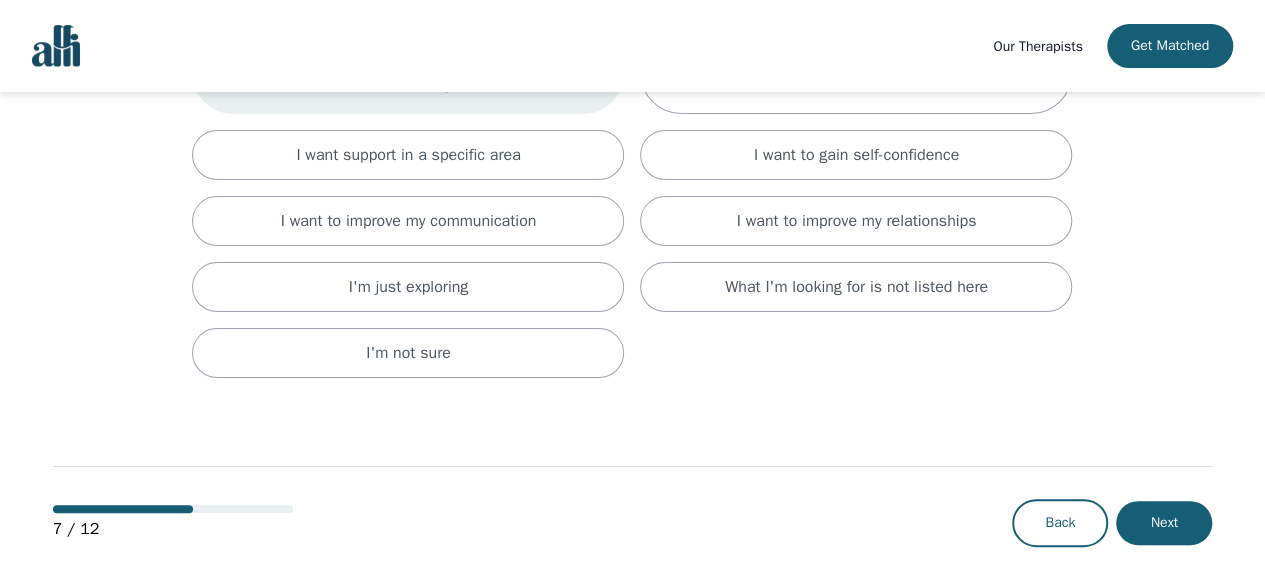 scroll, scrollTop: 381, scrollLeft: 0, axis: vertical 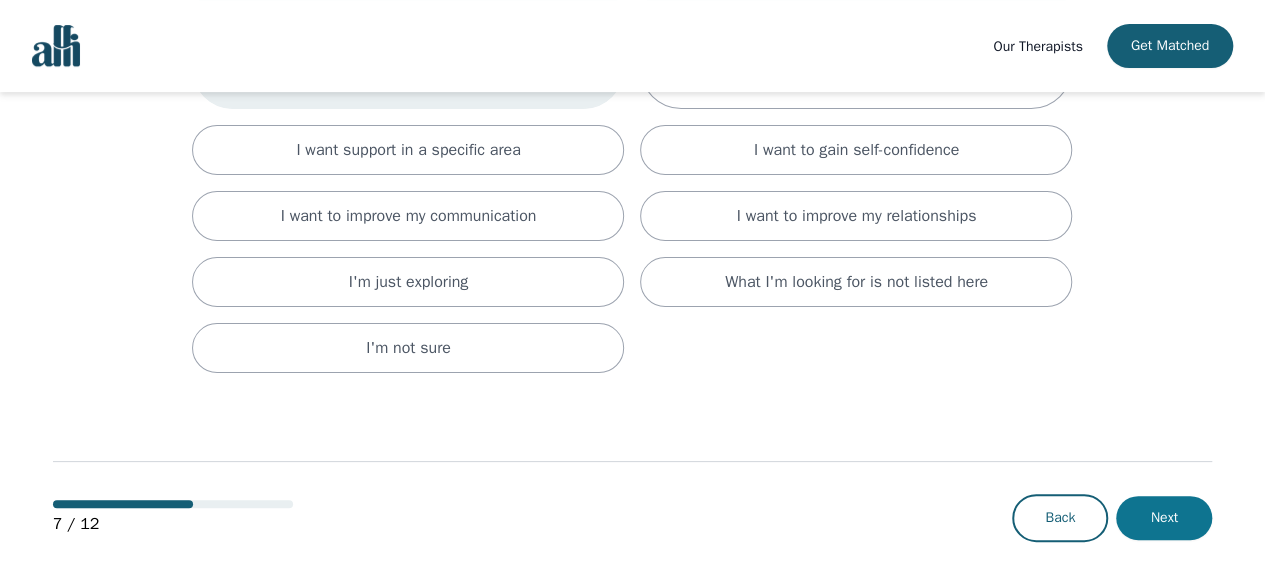 click on "Next" at bounding box center (1164, 518) 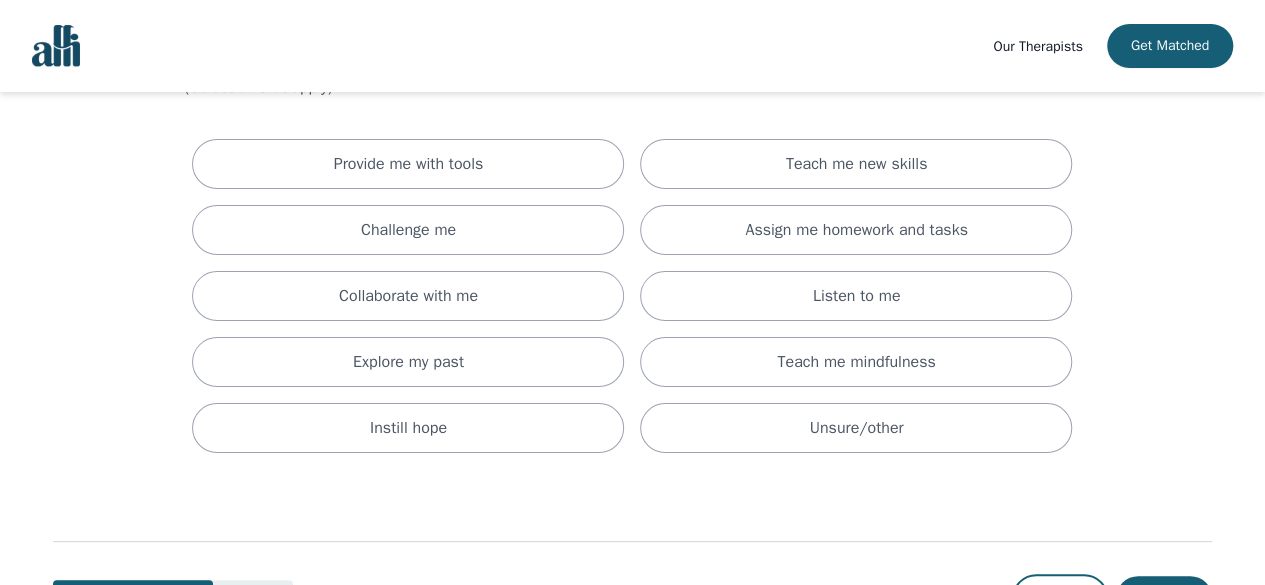 scroll, scrollTop: 202, scrollLeft: 0, axis: vertical 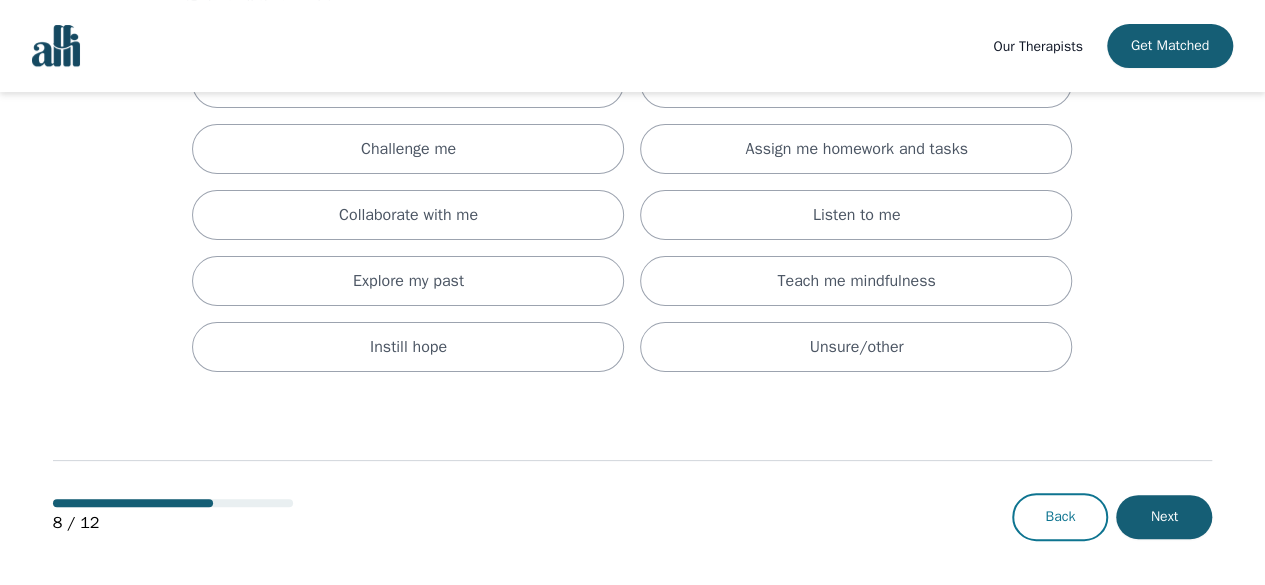 click on "Back" at bounding box center [1060, 517] 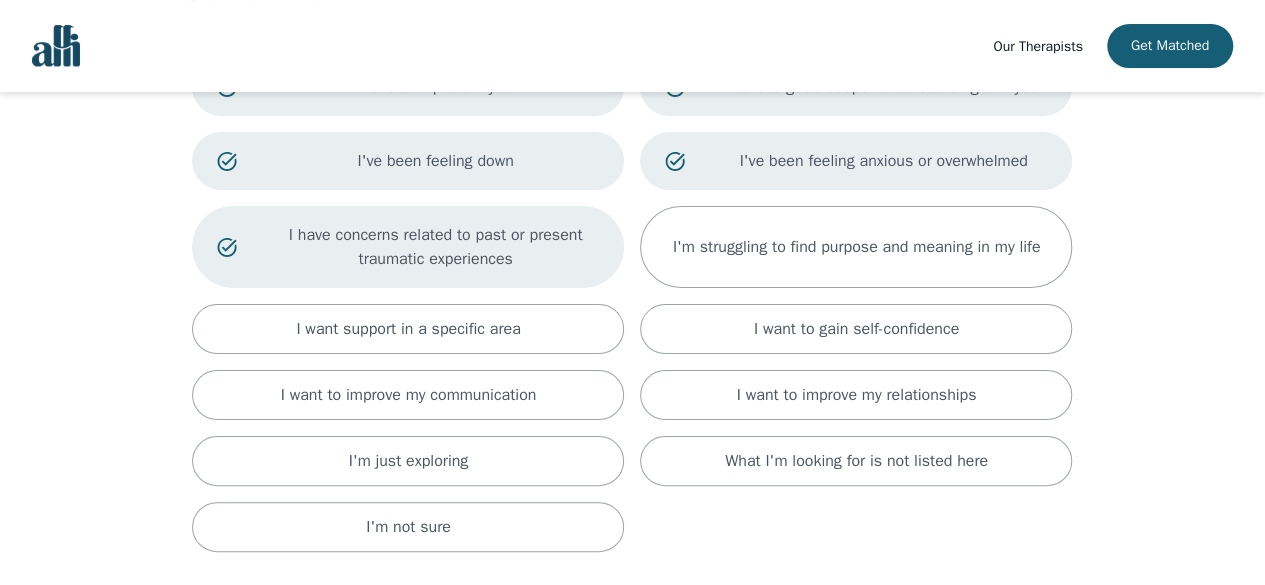 scroll, scrollTop: 0, scrollLeft: 0, axis: both 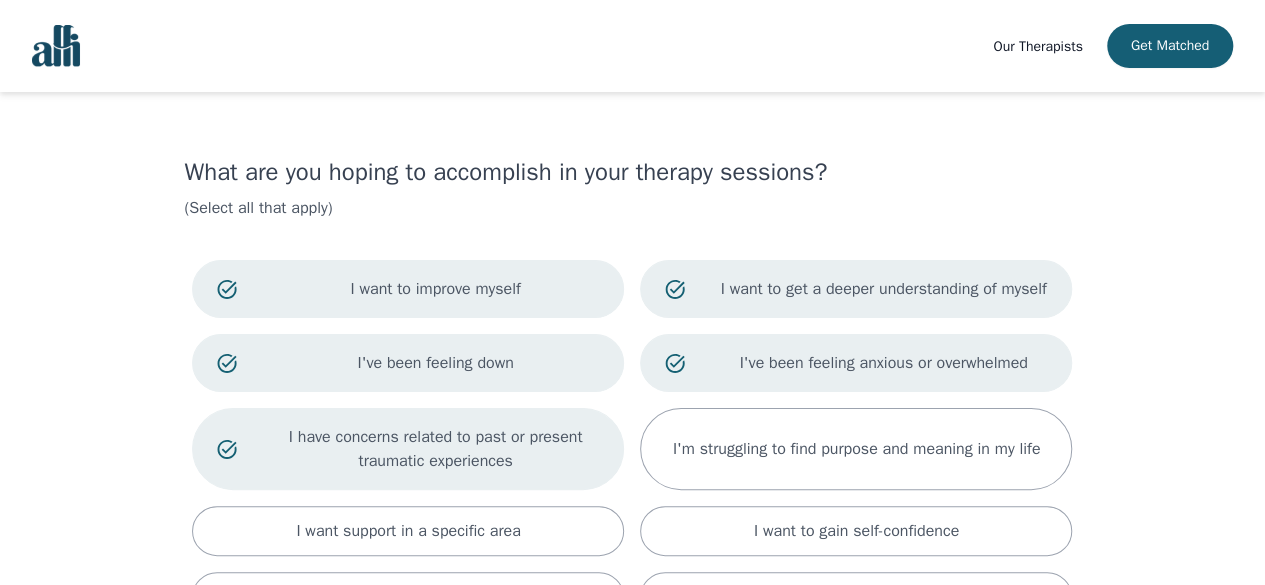 click on "I have concerns related to past or present traumatic experiences" at bounding box center (436, 289) 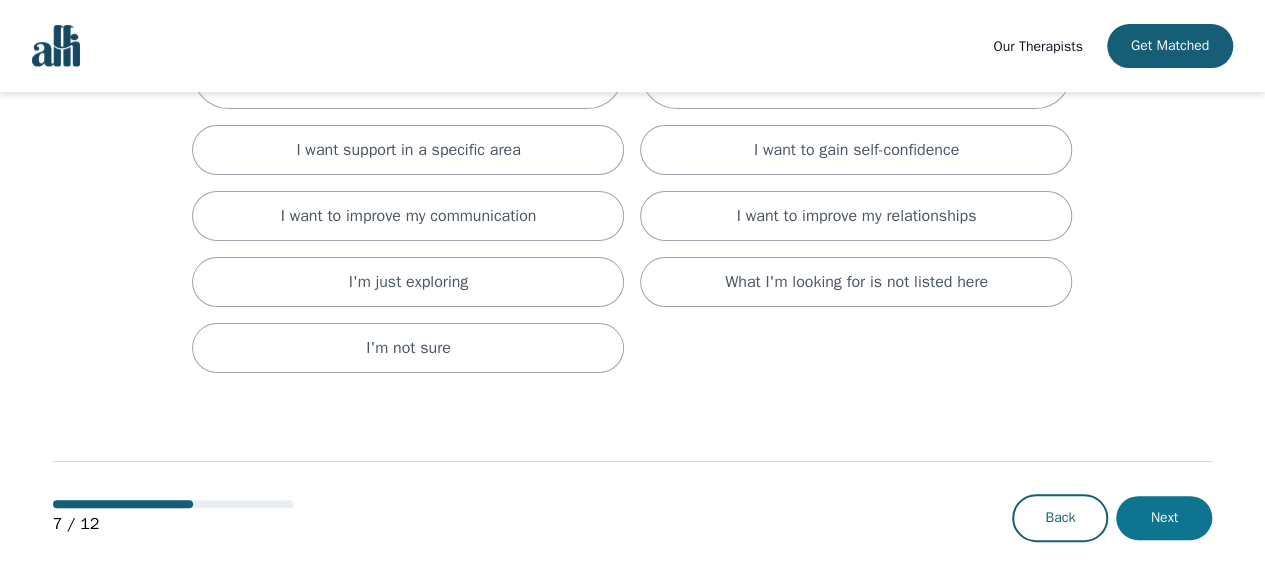 click on "Next" at bounding box center [1164, 518] 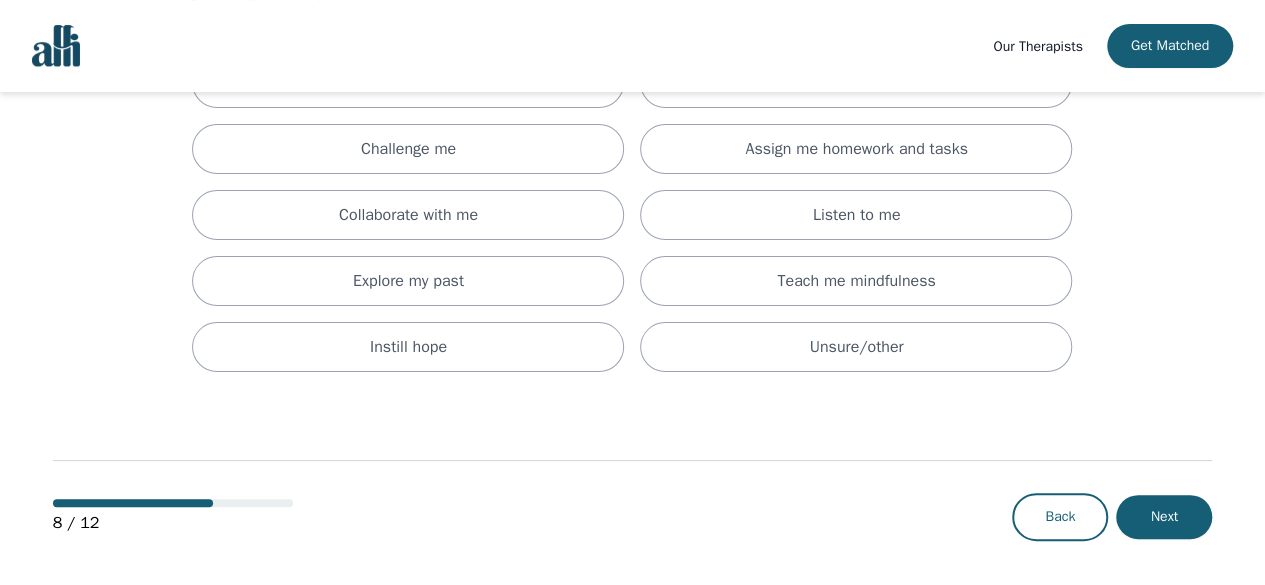 scroll, scrollTop: 0, scrollLeft: 0, axis: both 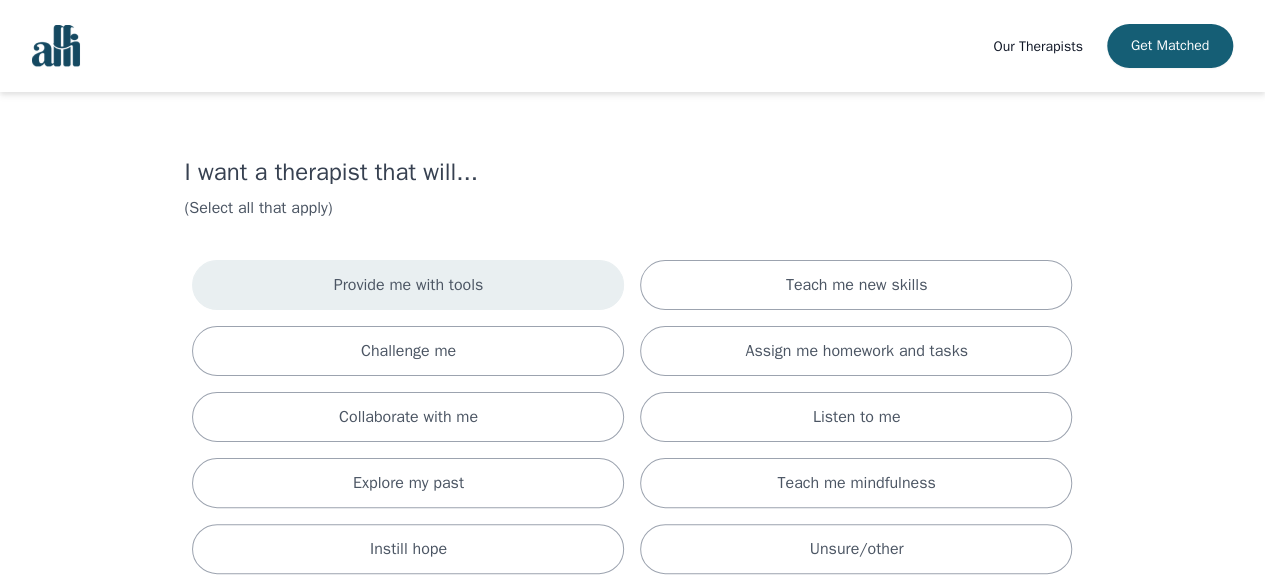 click on "Provide me with tools" at bounding box center [409, 285] 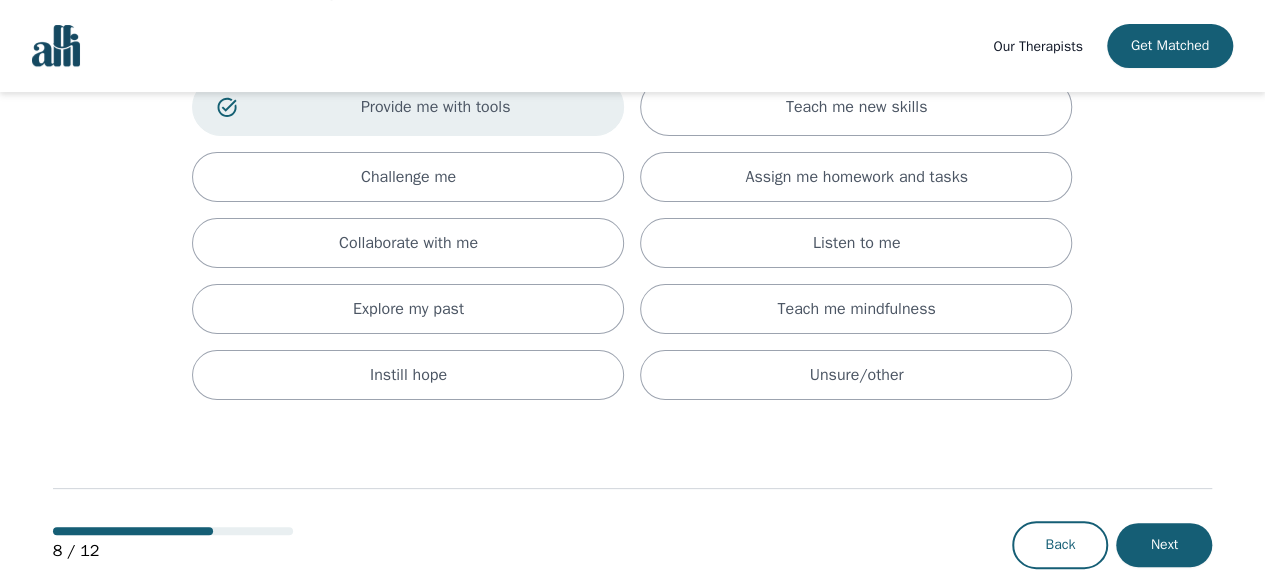 scroll, scrollTop: 200, scrollLeft: 0, axis: vertical 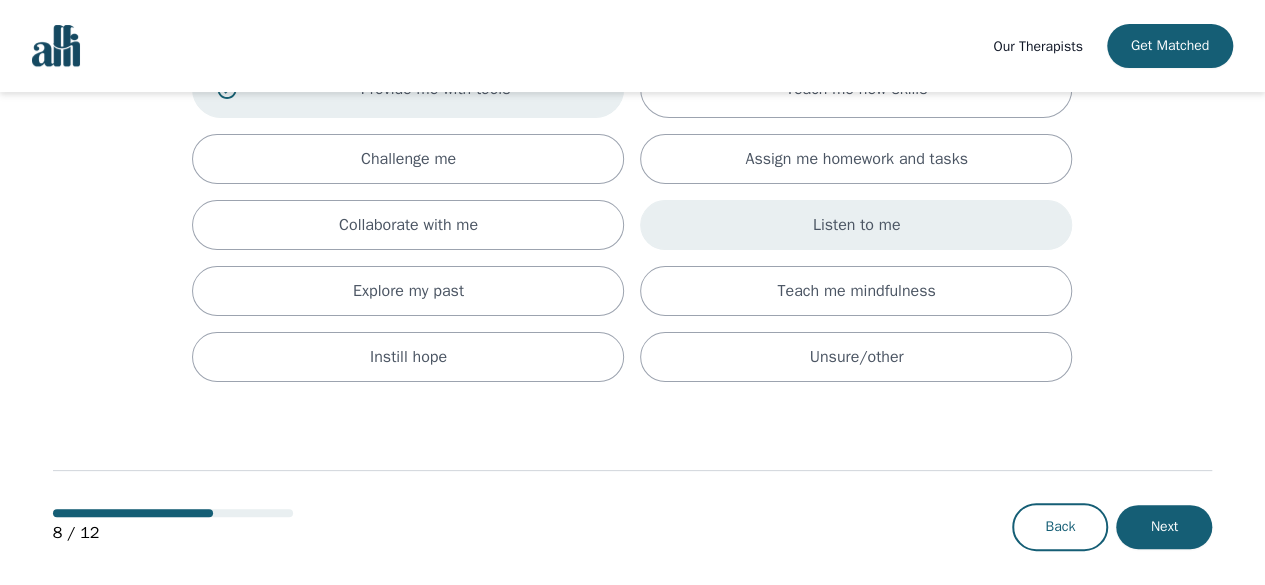 click on "Listen to me" at bounding box center [856, 225] 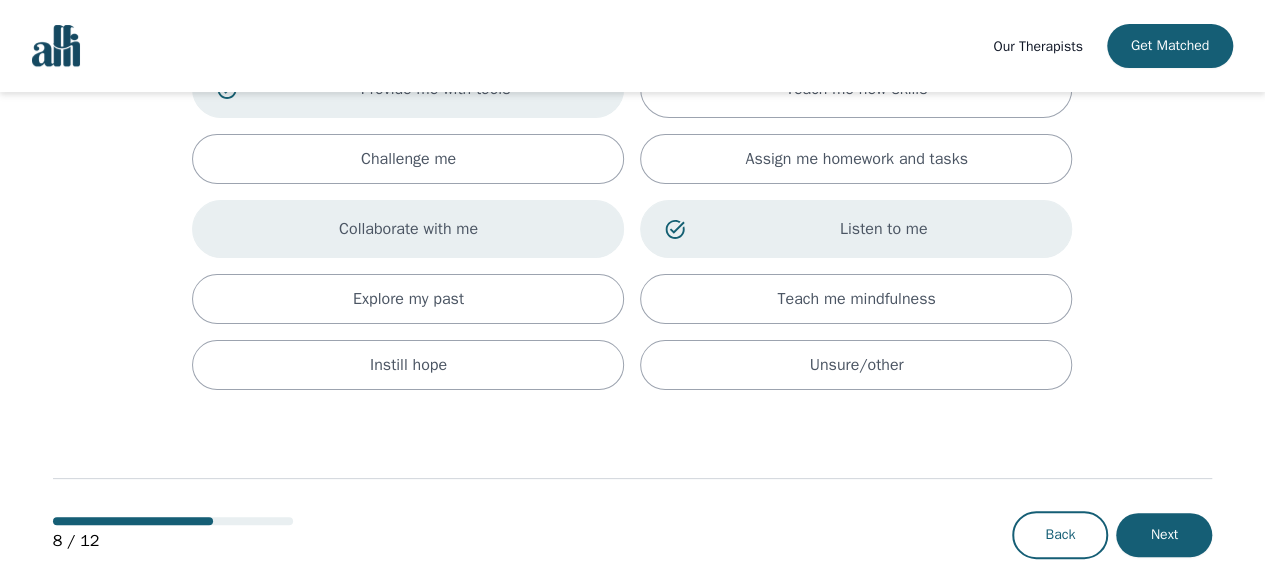 click on "Collaborate with me" at bounding box center (408, 229) 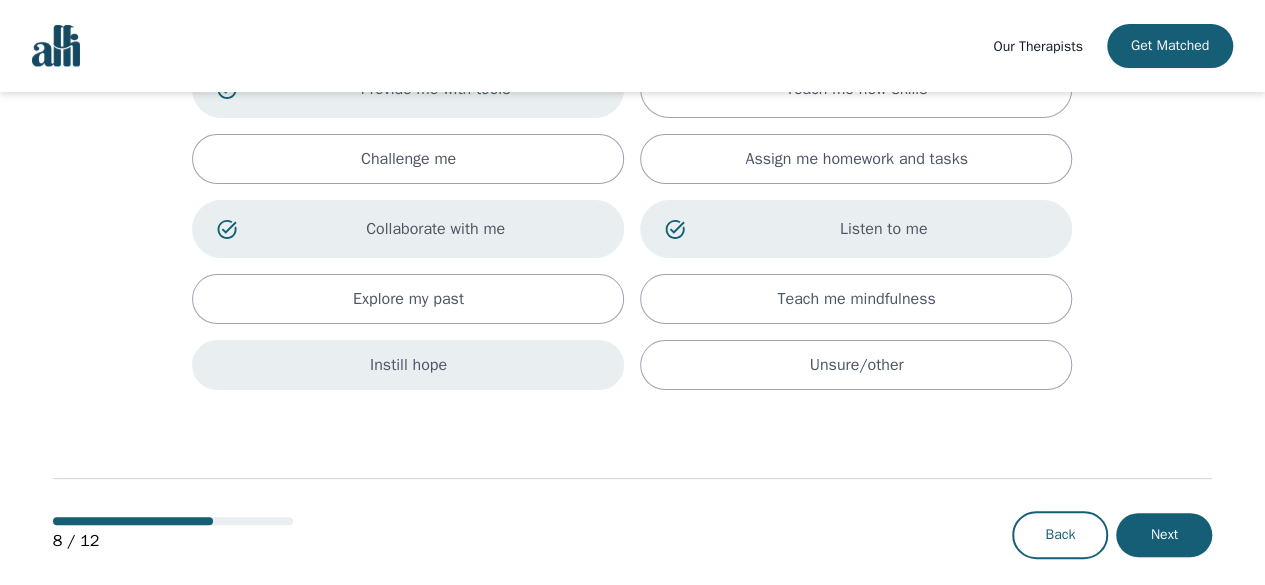 click on "Instill hope" at bounding box center [408, 365] 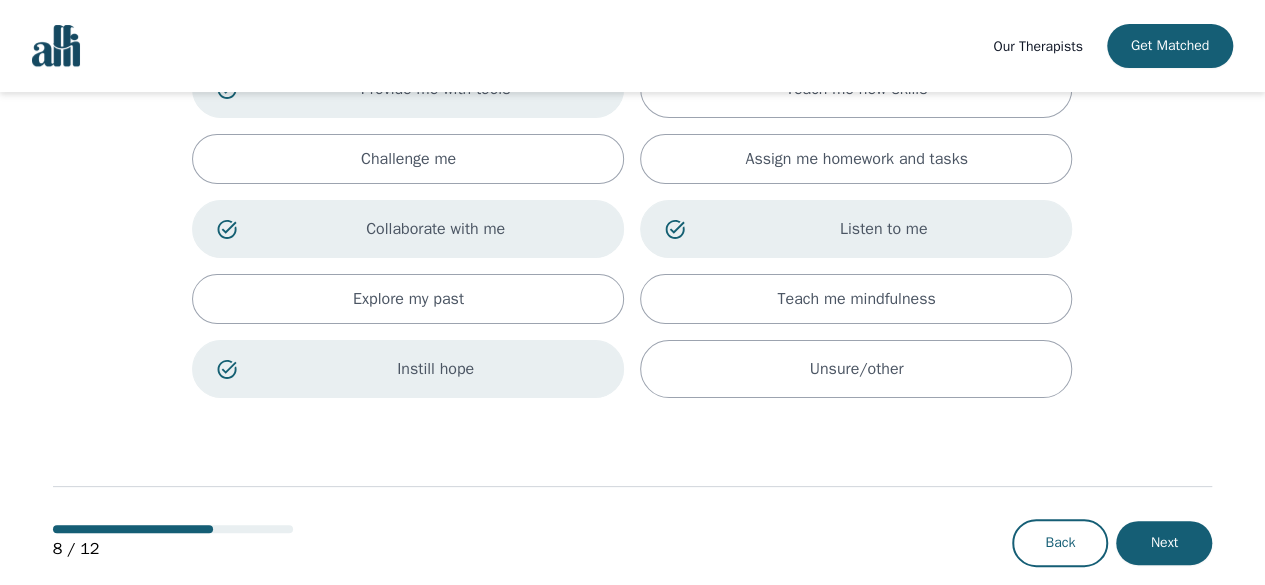 scroll, scrollTop: 100, scrollLeft: 0, axis: vertical 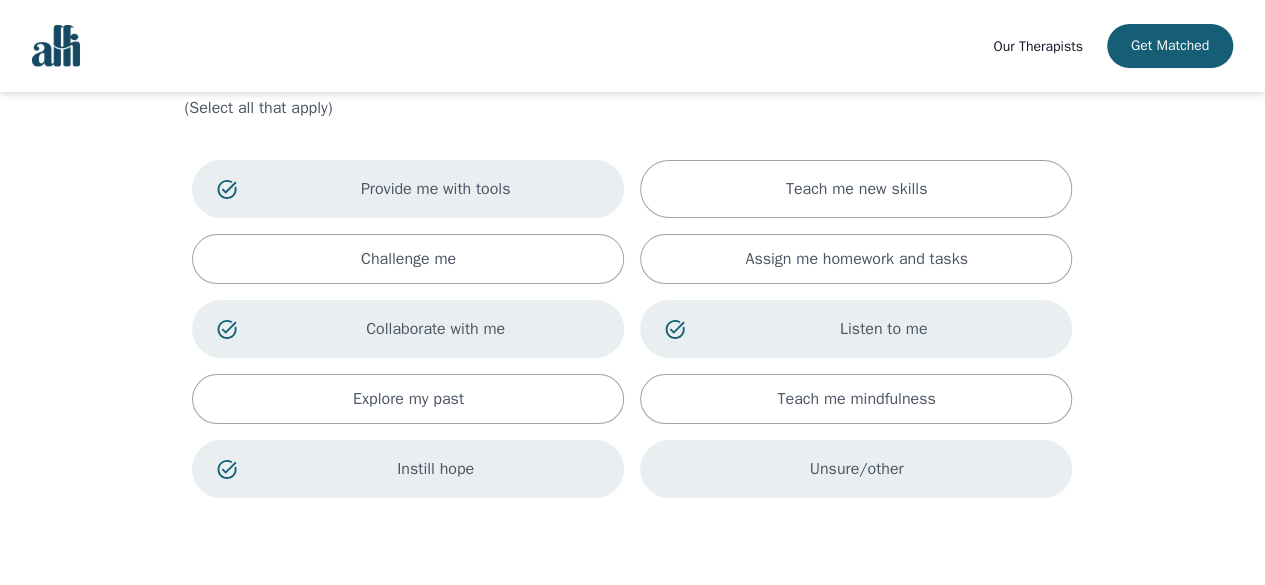 click on "Unsure/other" at bounding box center (857, 189) 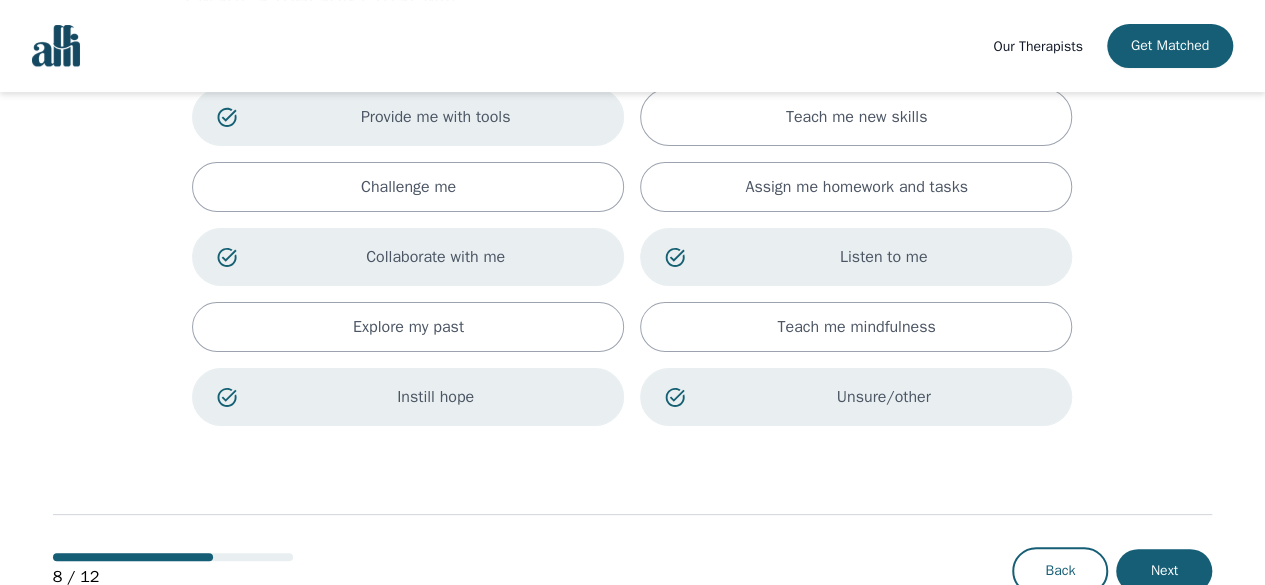 scroll, scrollTop: 200, scrollLeft: 0, axis: vertical 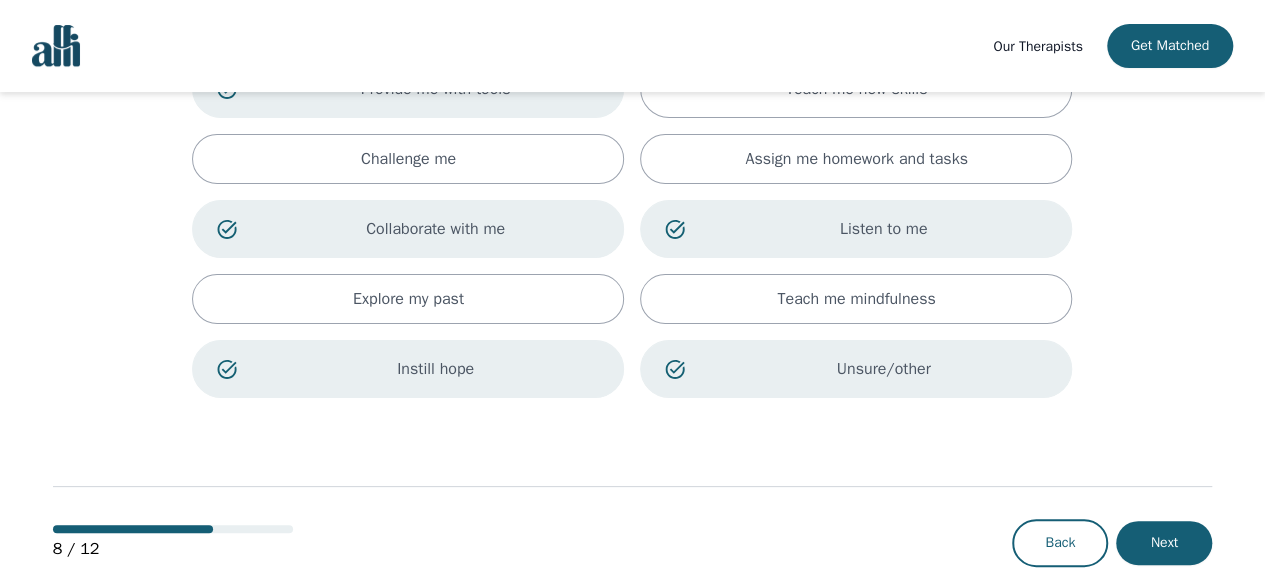 click on "Unsure/other" at bounding box center (436, 89) 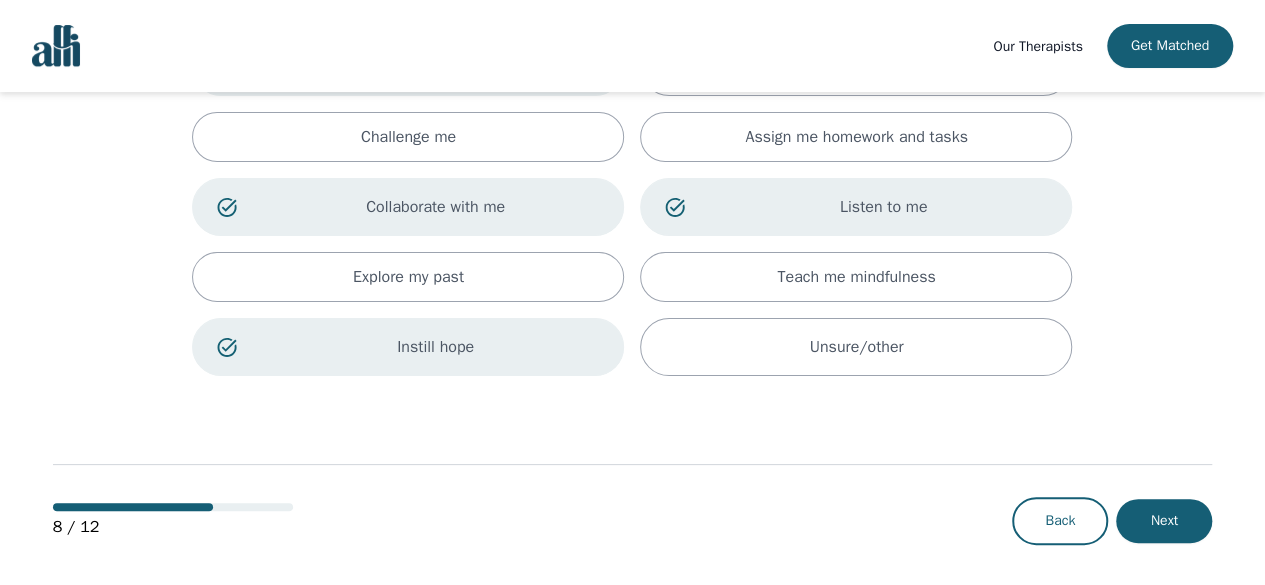 scroll, scrollTop: 226, scrollLeft: 0, axis: vertical 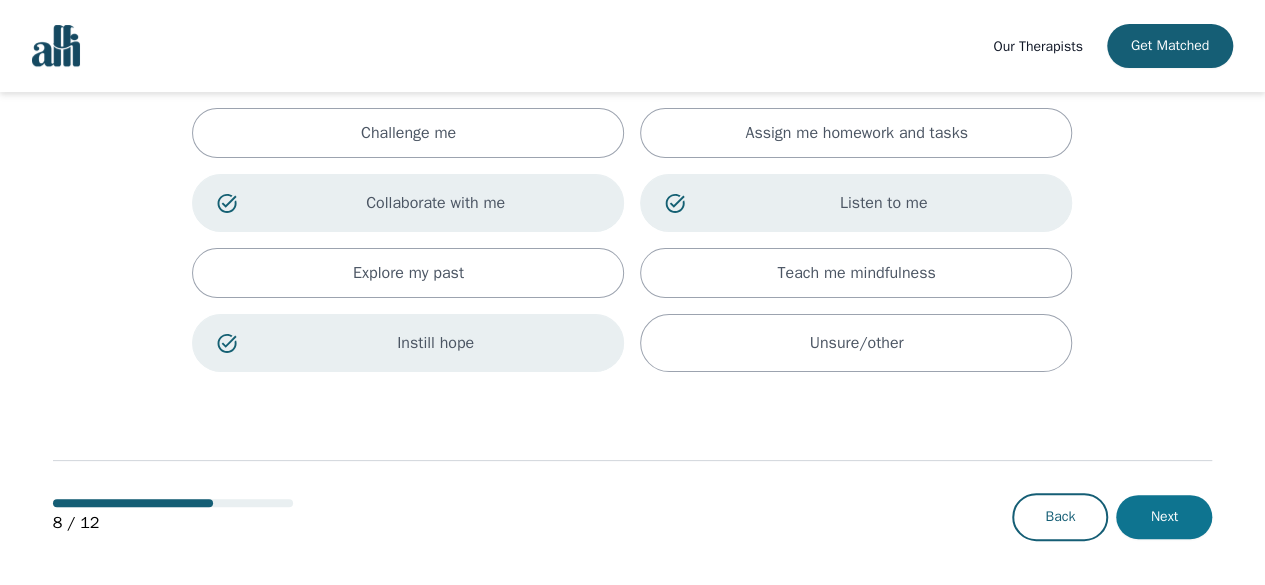 click on "Next" at bounding box center (1164, 517) 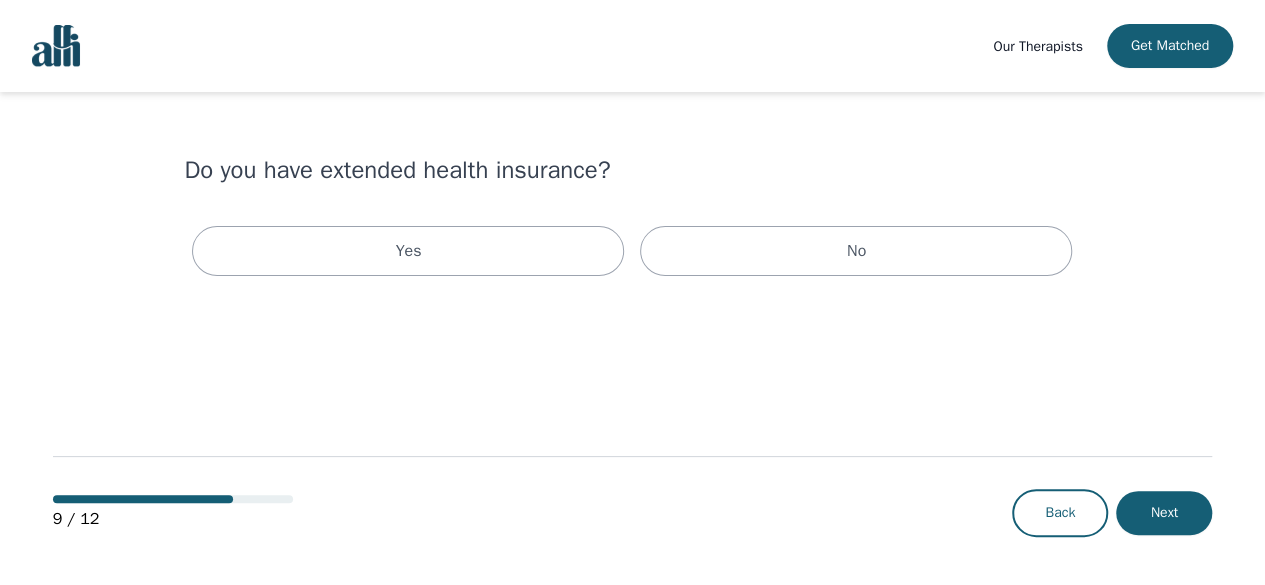 scroll, scrollTop: 0, scrollLeft: 0, axis: both 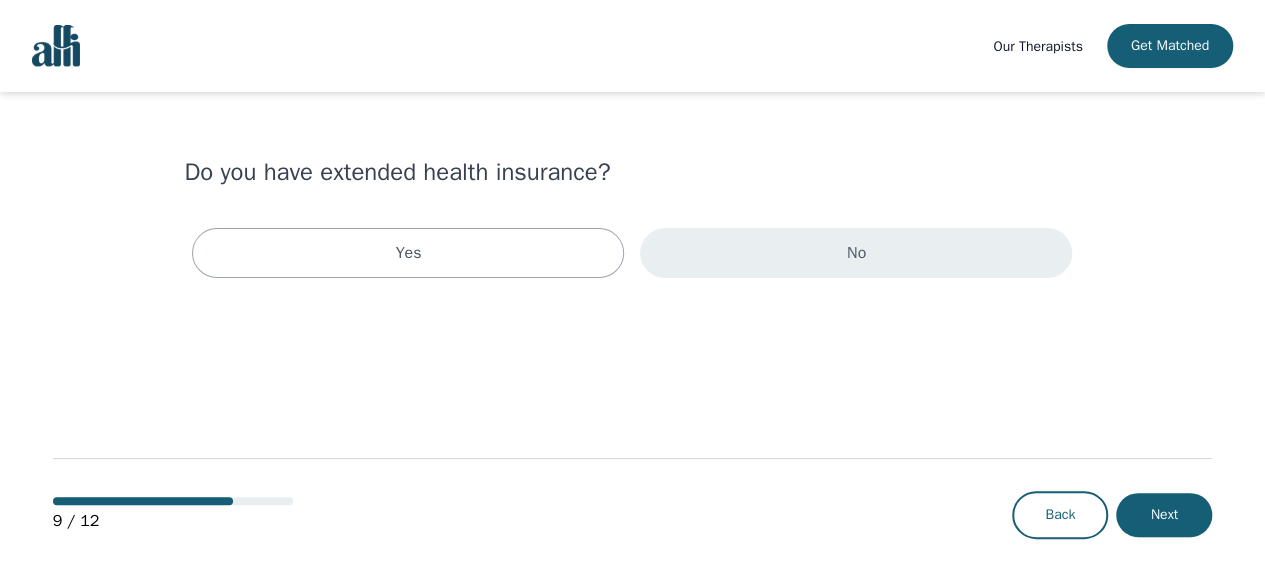 click on "No" at bounding box center (856, 253) 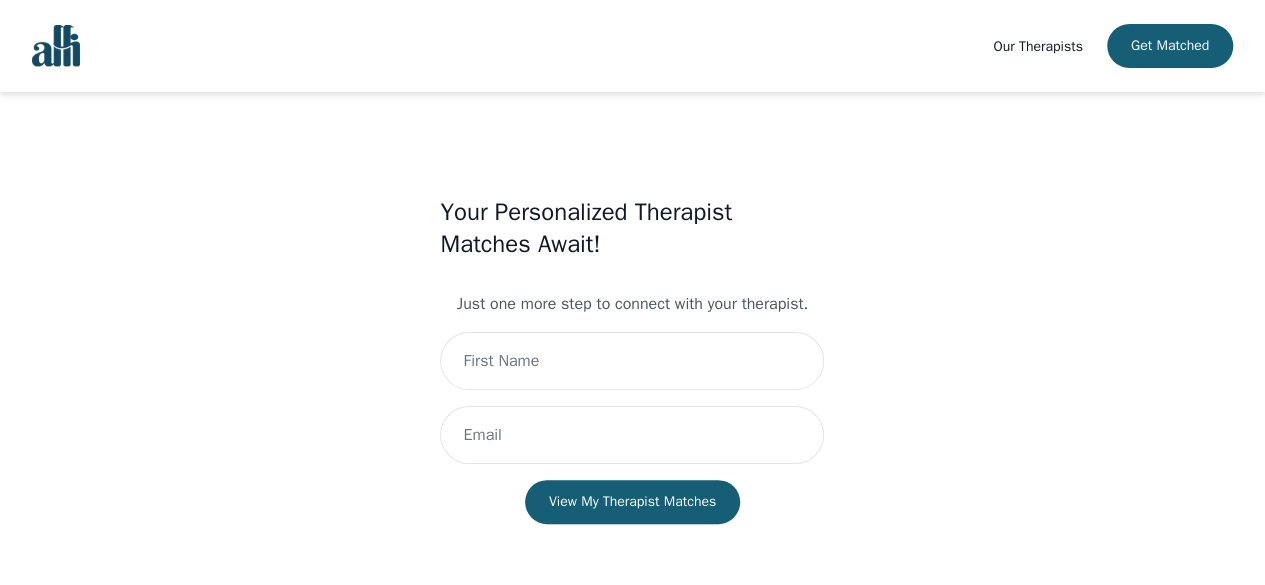 scroll, scrollTop: 9, scrollLeft: 0, axis: vertical 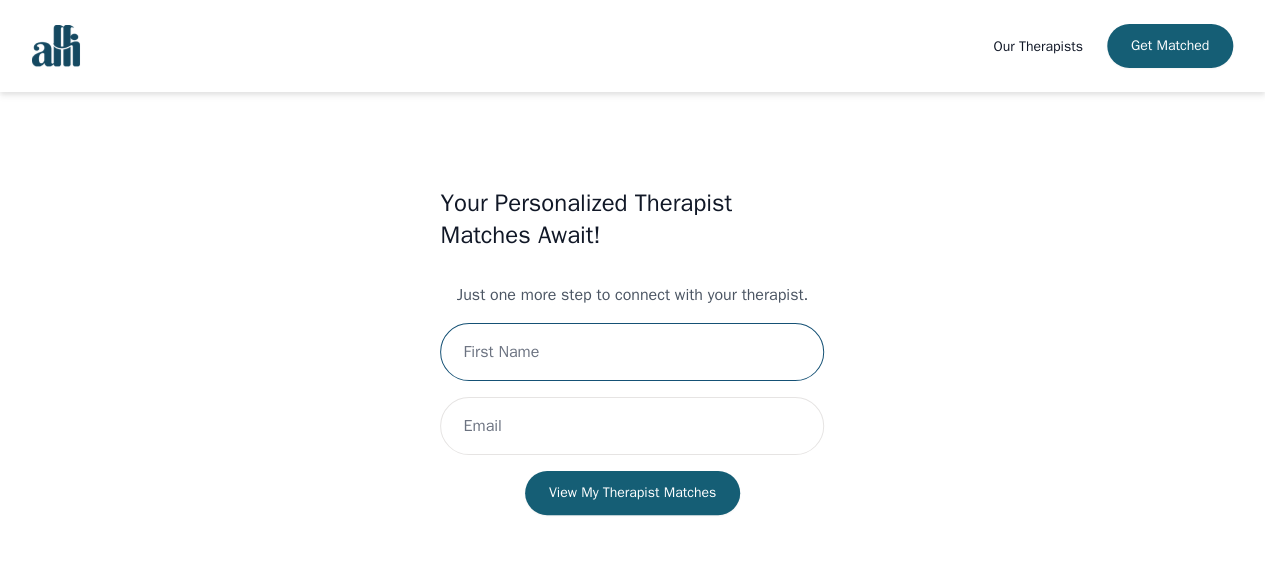 click at bounding box center [632, 352] 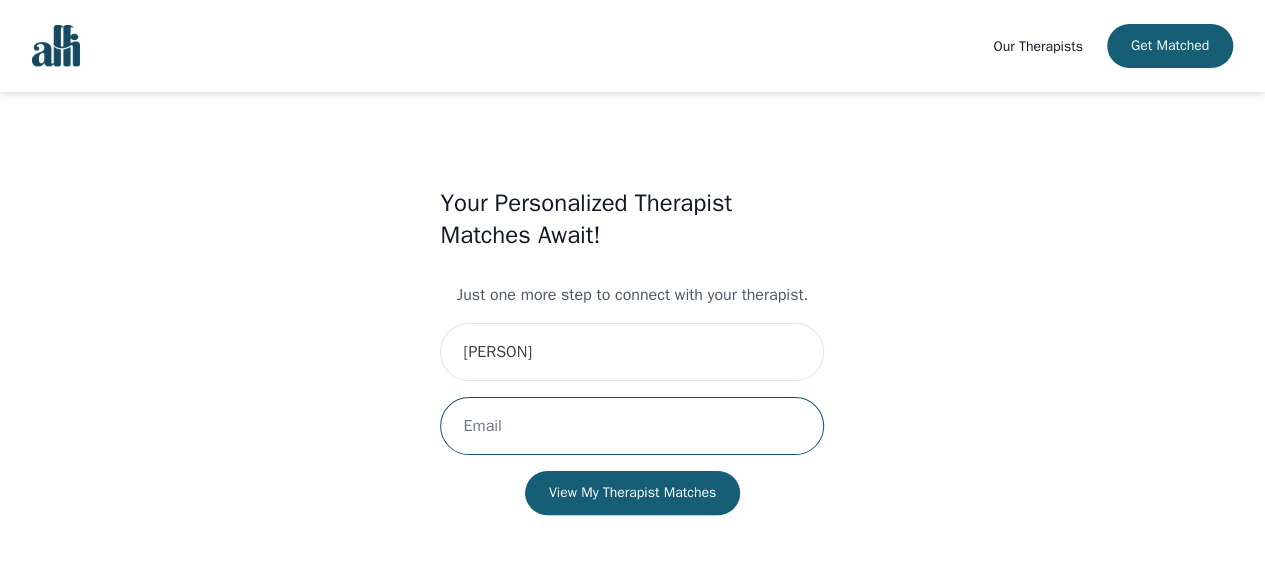 click at bounding box center [632, 426] 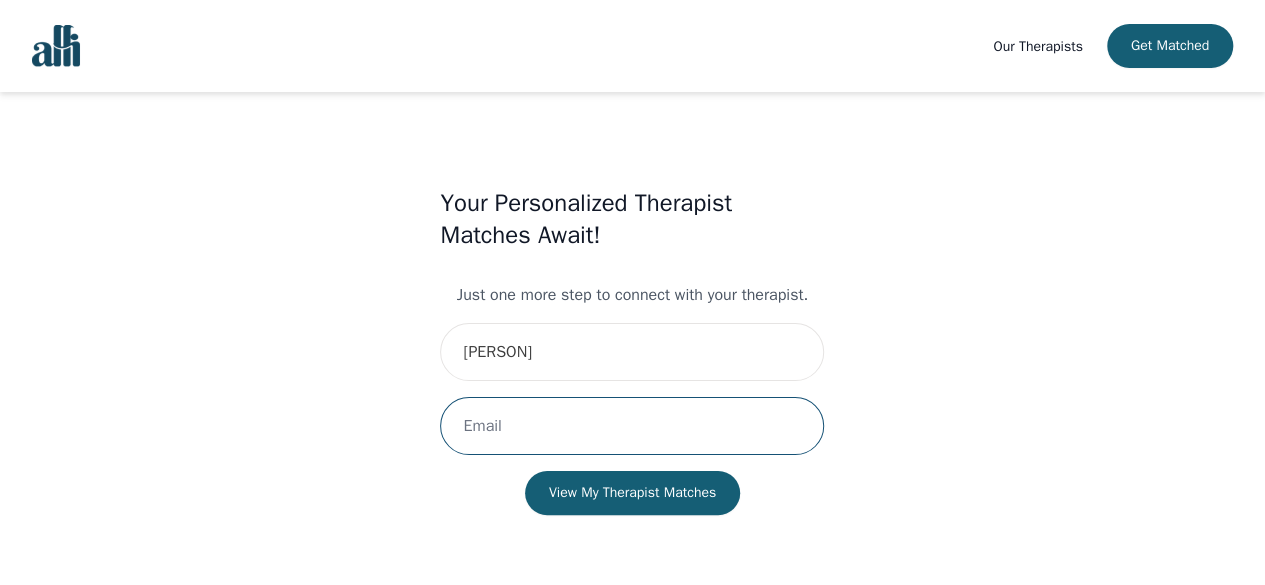 type on "[EMAIL]" 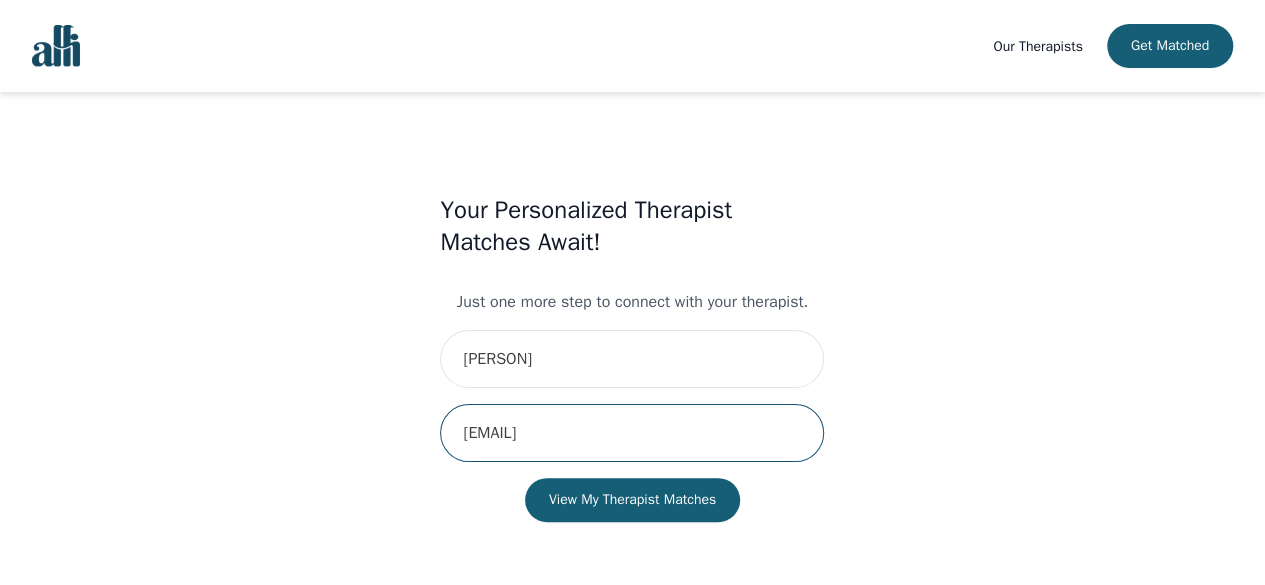 scroll, scrollTop: 0, scrollLeft: 0, axis: both 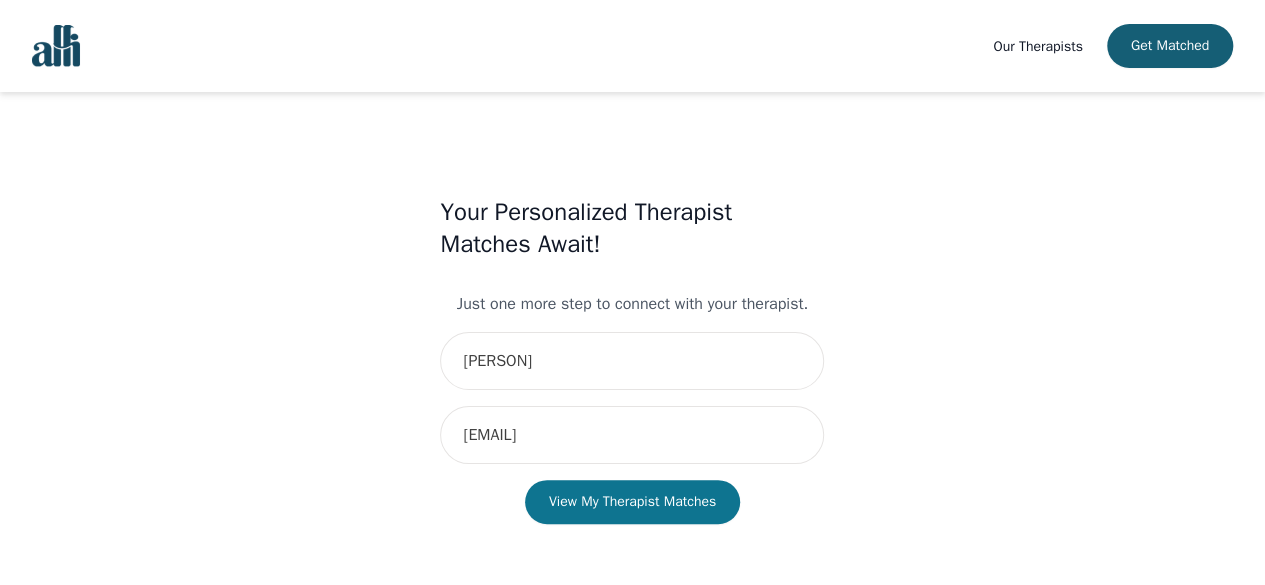 click on "View My Therapist Matches" at bounding box center [632, 502] 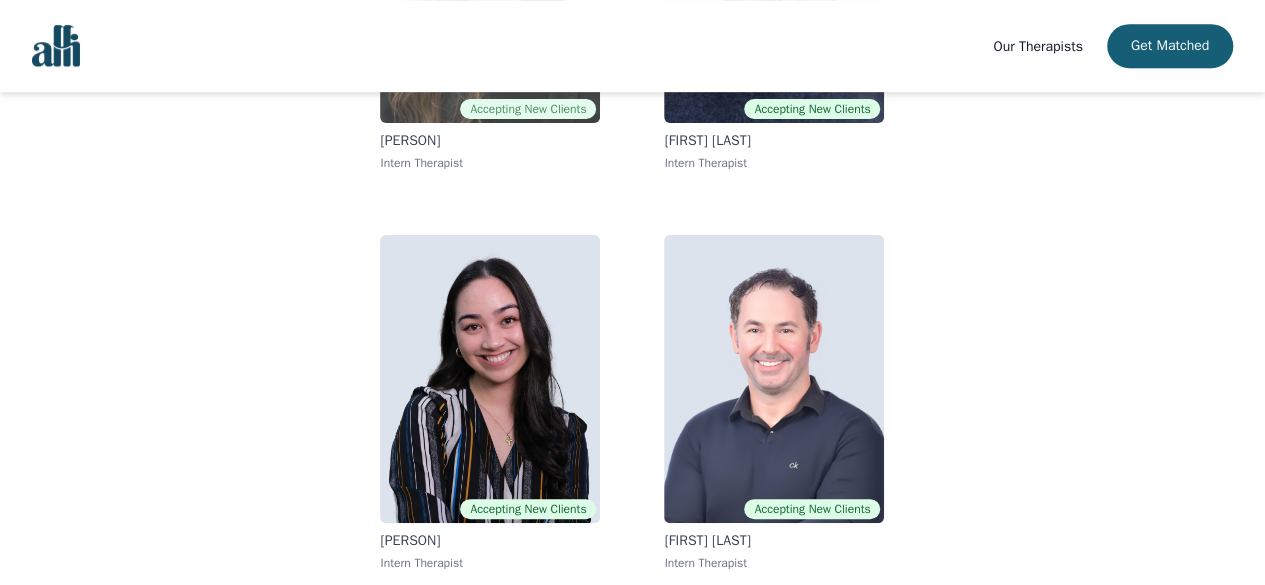 scroll, scrollTop: 458, scrollLeft: 0, axis: vertical 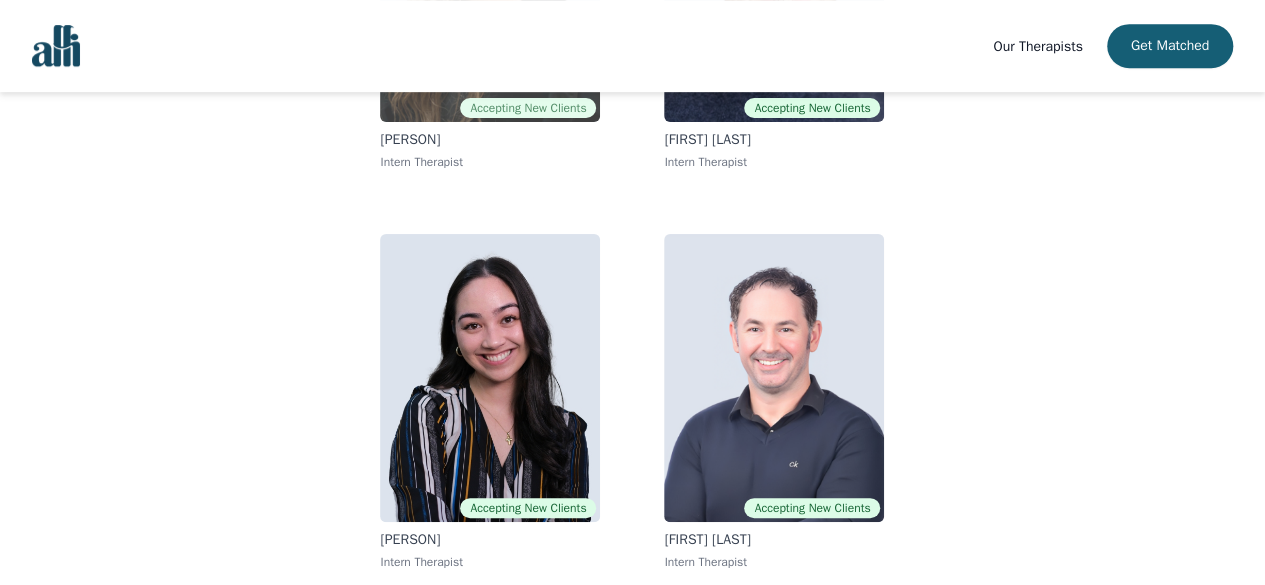click at bounding box center (490, 378) 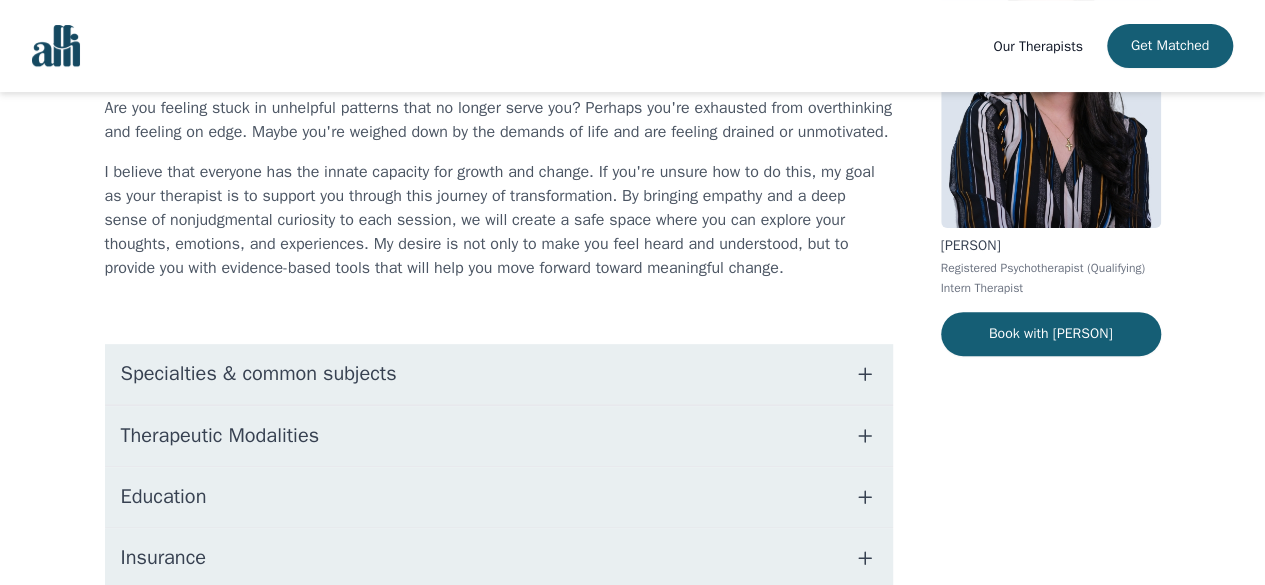 scroll, scrollTop: 300, scrollLeft: 0, axis: vertical 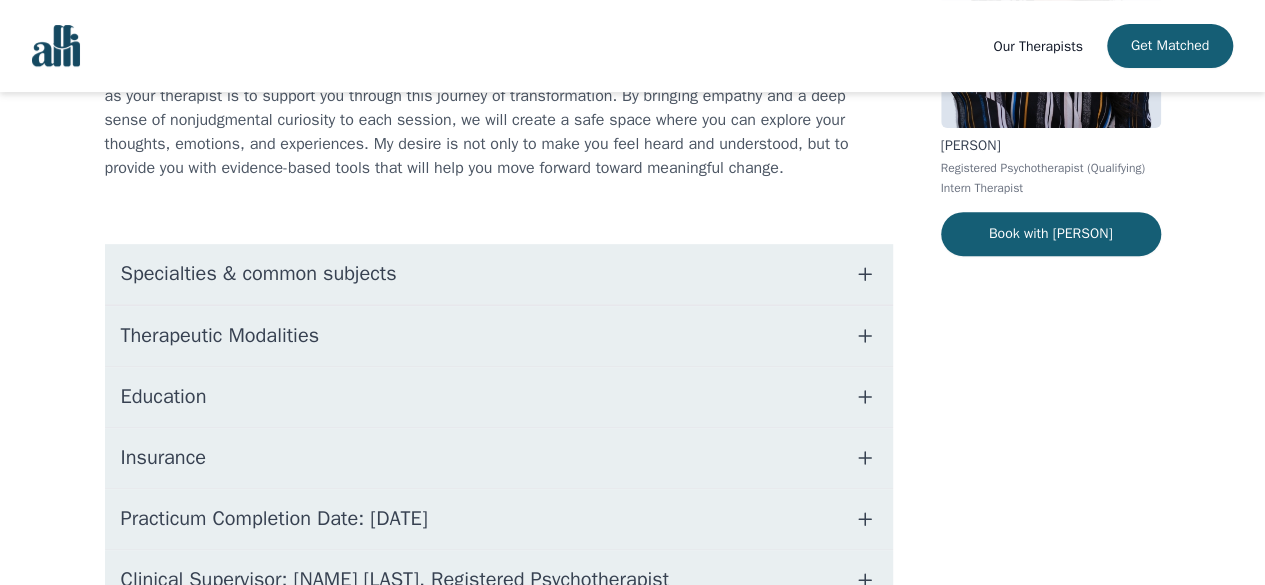 click at bounding box center (865, 274) 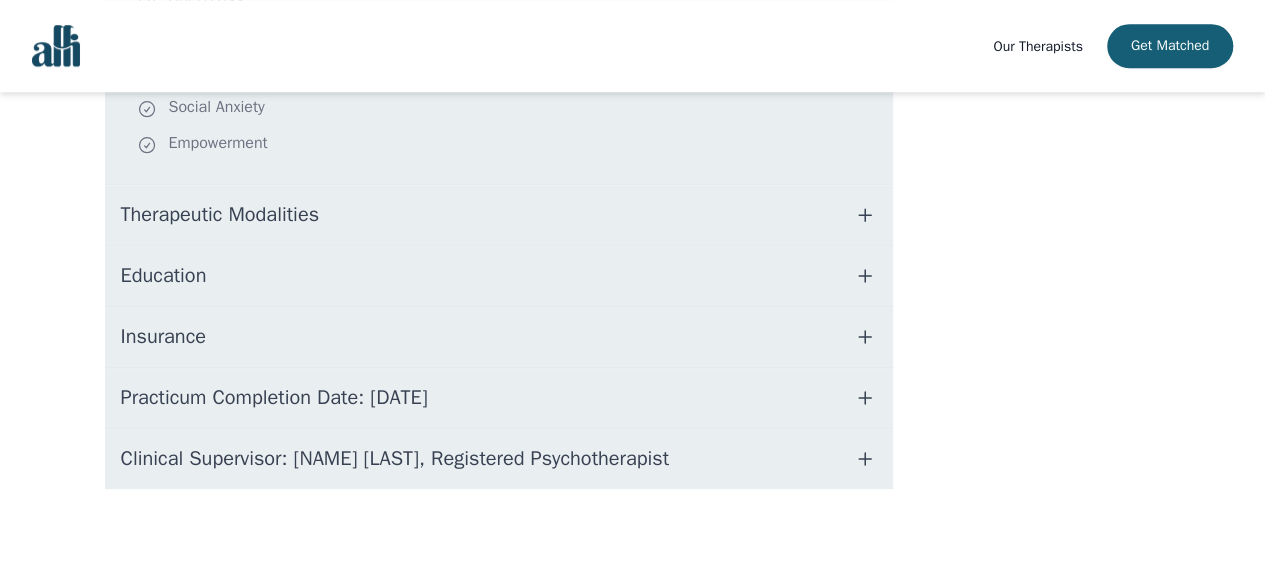 scroll, scrollTop: 754, scrollLeft: 0, axis: vertical 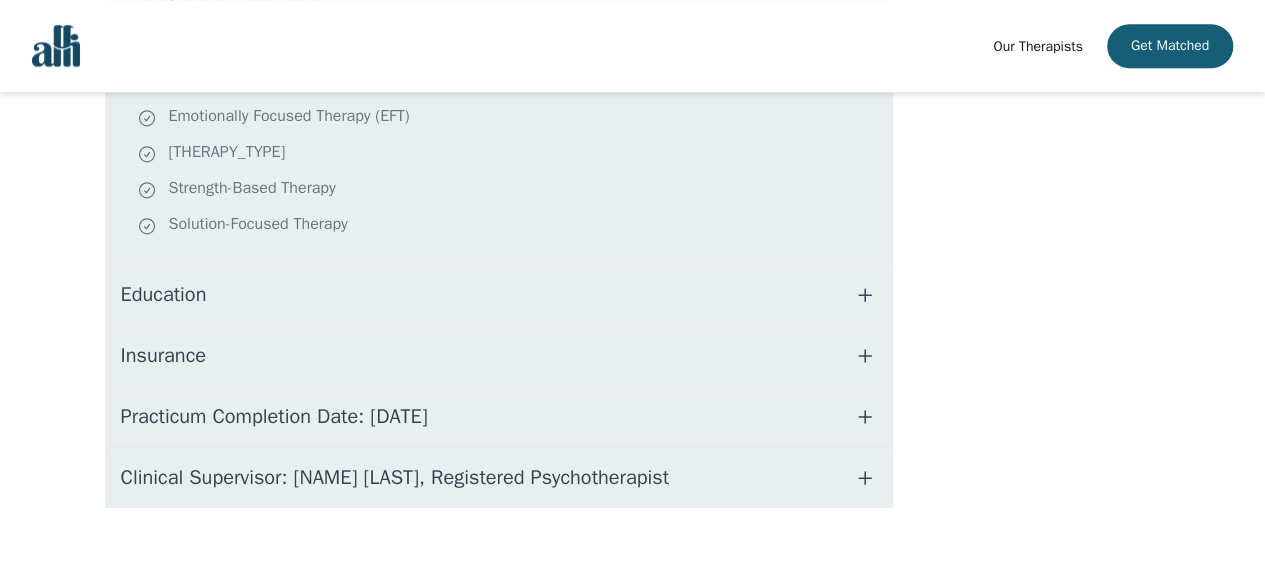 click at bounding box center [865, 295] 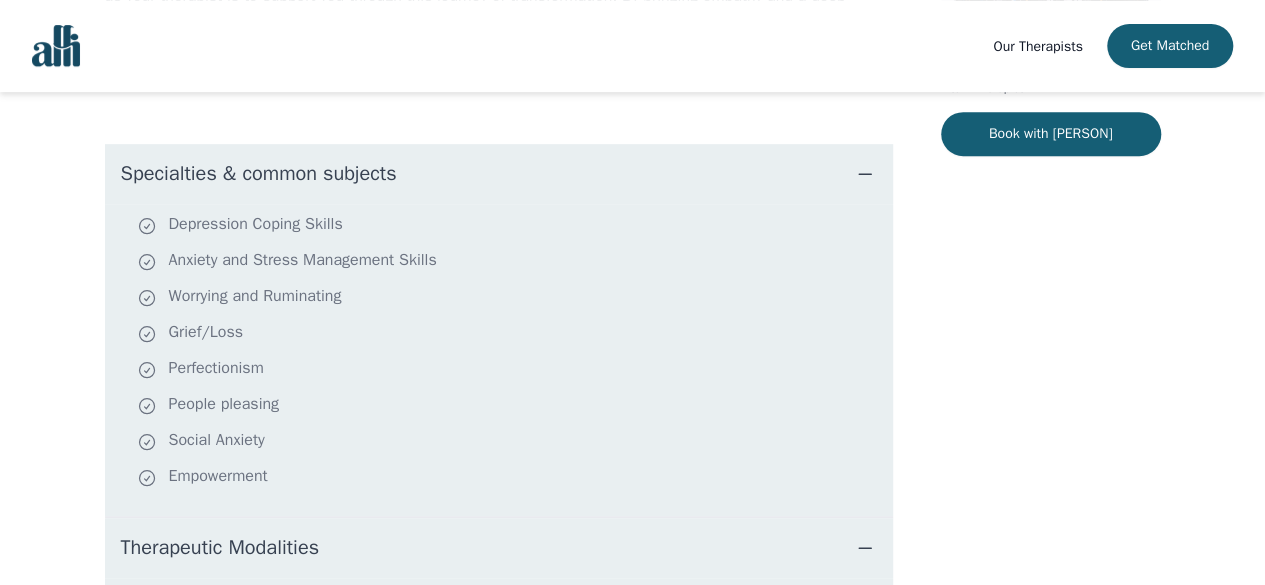 scroll, scrollTop: 0, scrollLeft: 0, axis: both 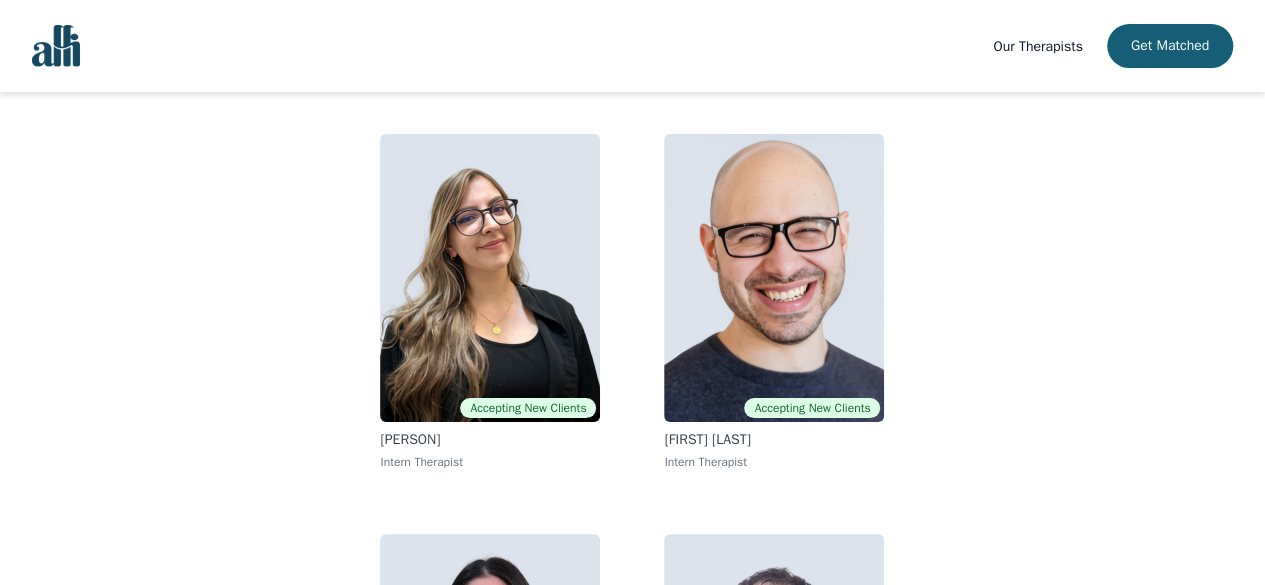click at bounding box center [490, 278] 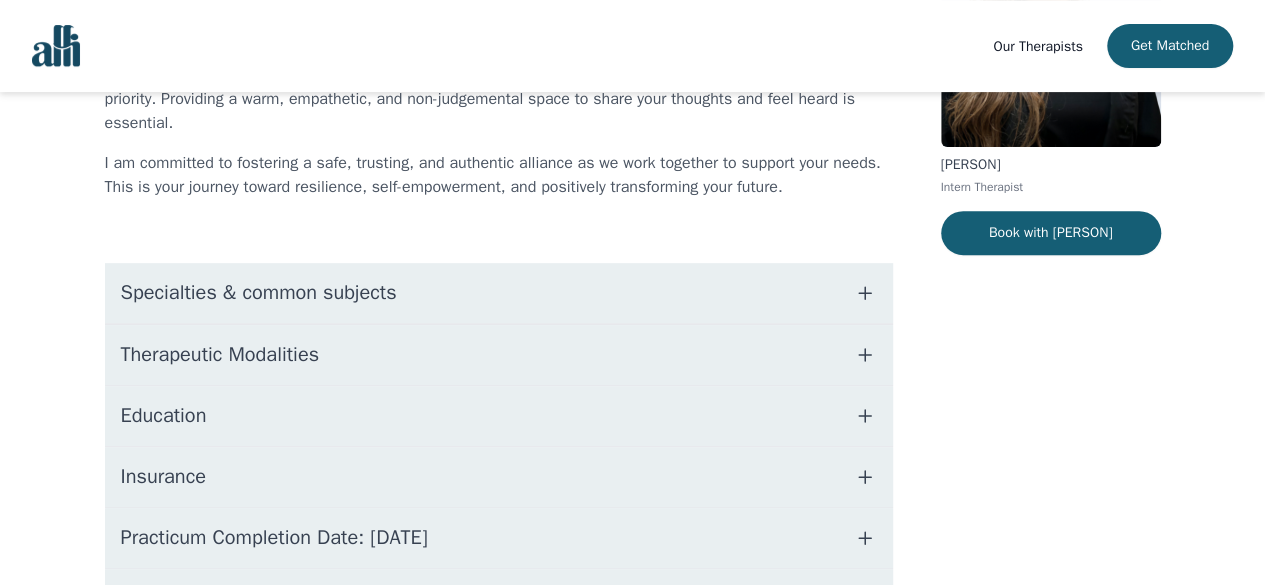 scroll, scrollTop: 300, scrollLeft: 0, axis: vertical 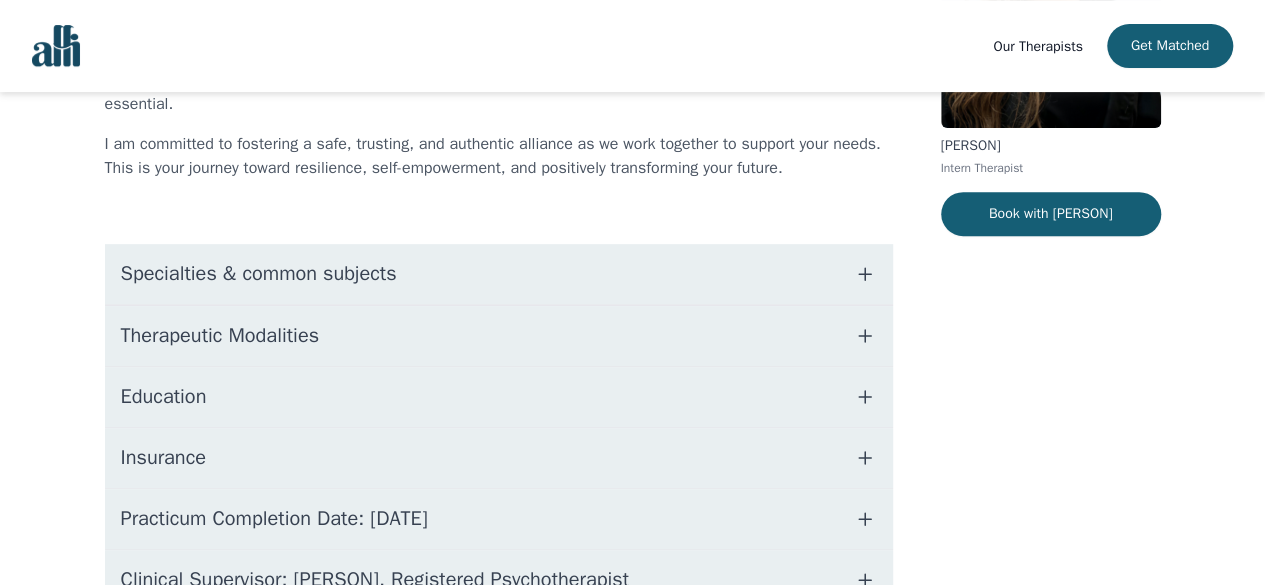 click at bounding box center [865, 274] 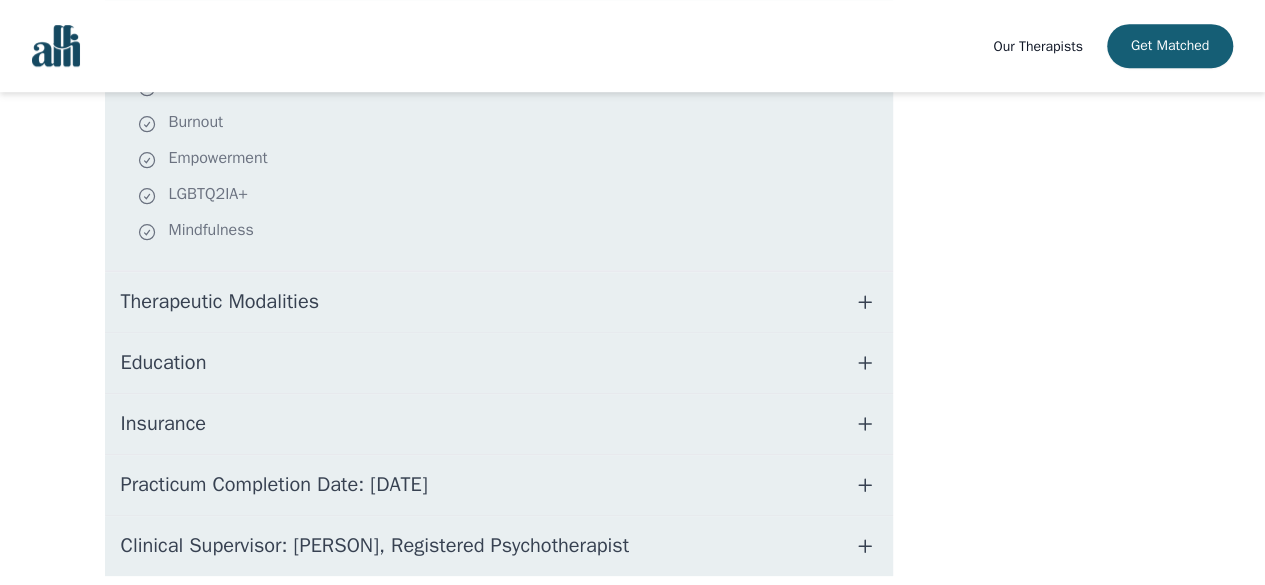 scroll, scrollTop: 700, scrollLeft: 0, axis: vertical 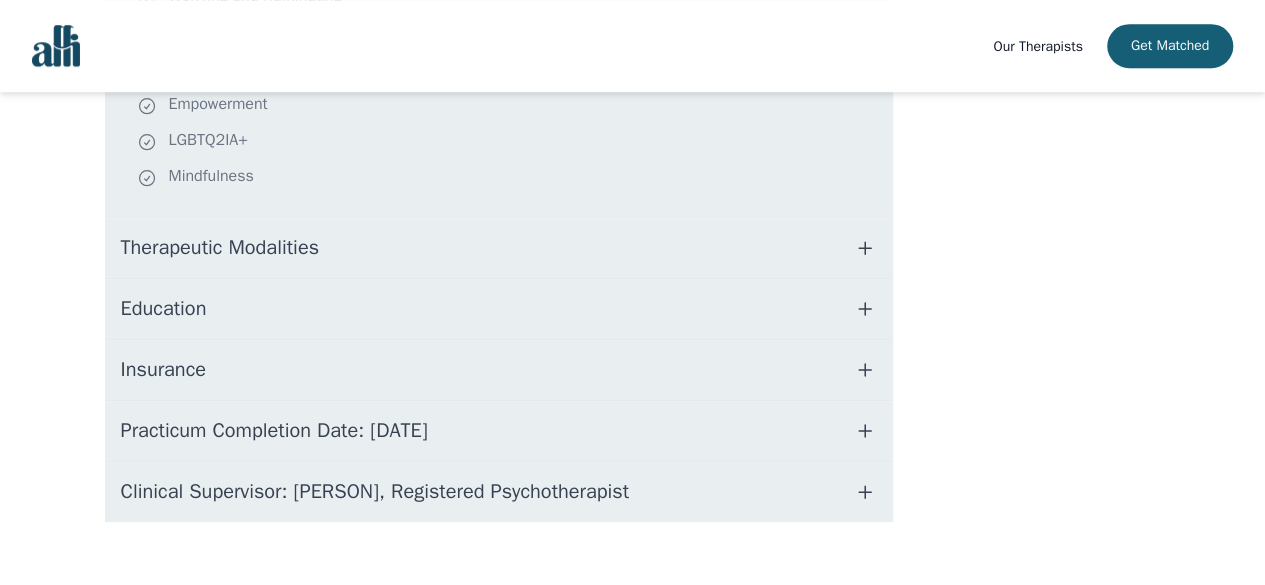 click at bounding box center (865, 248) 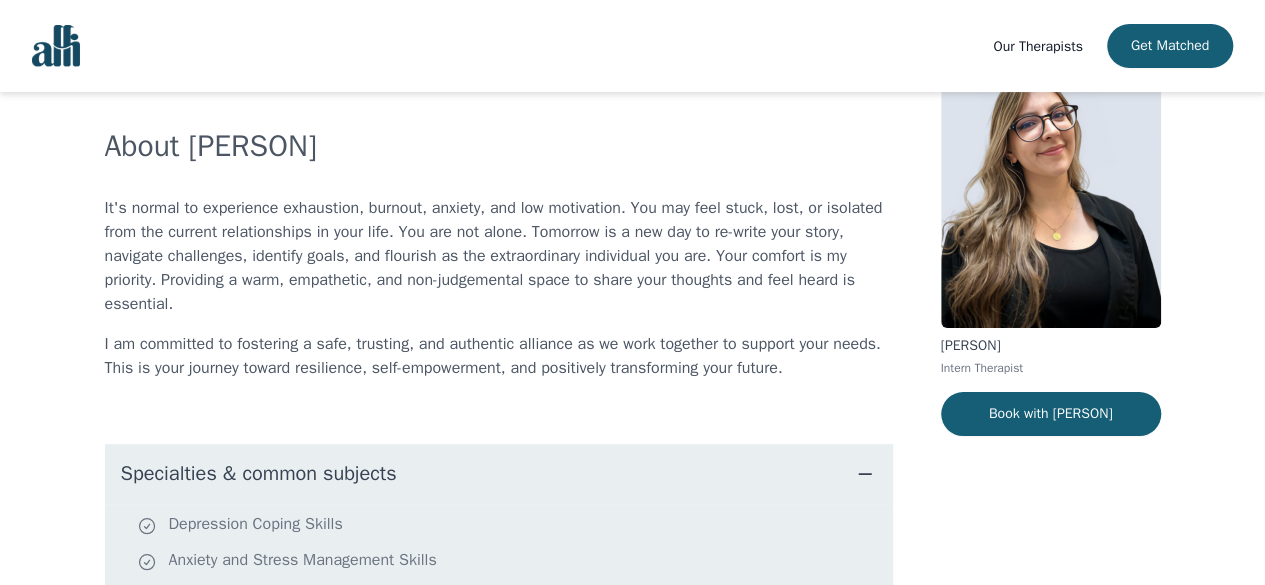scroll, scrollTop: 100, scrollLeft: 0, axis: vertical 